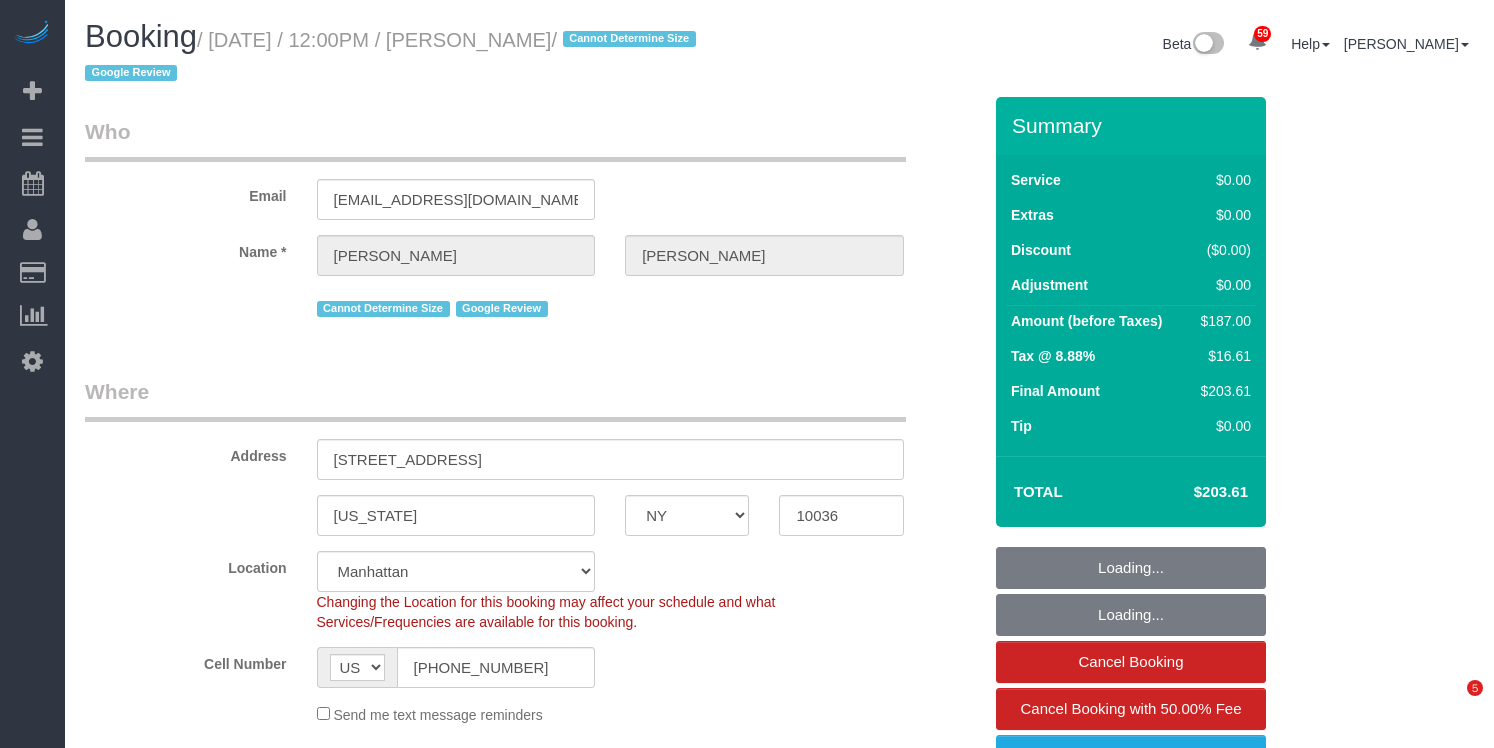 select on "NY" 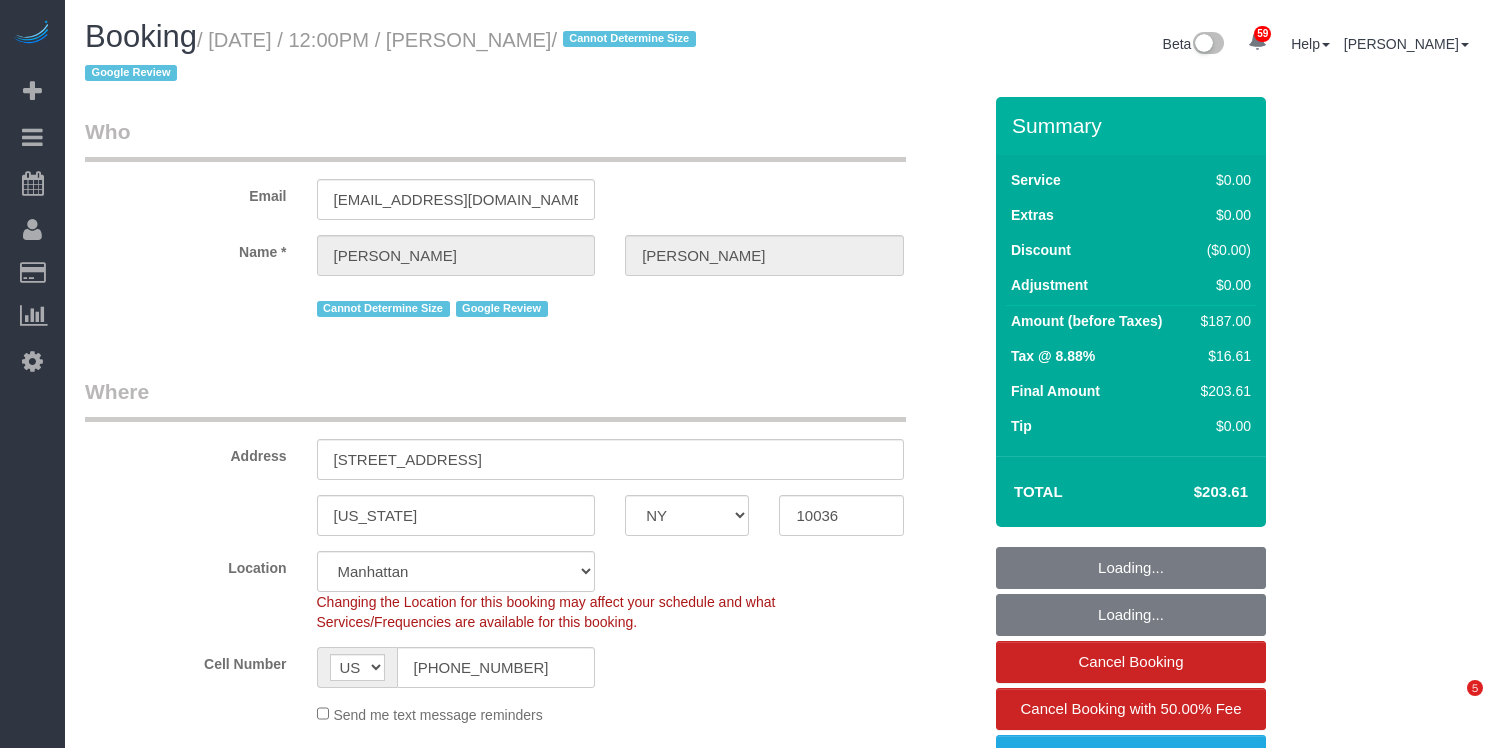 select on "object:1467" 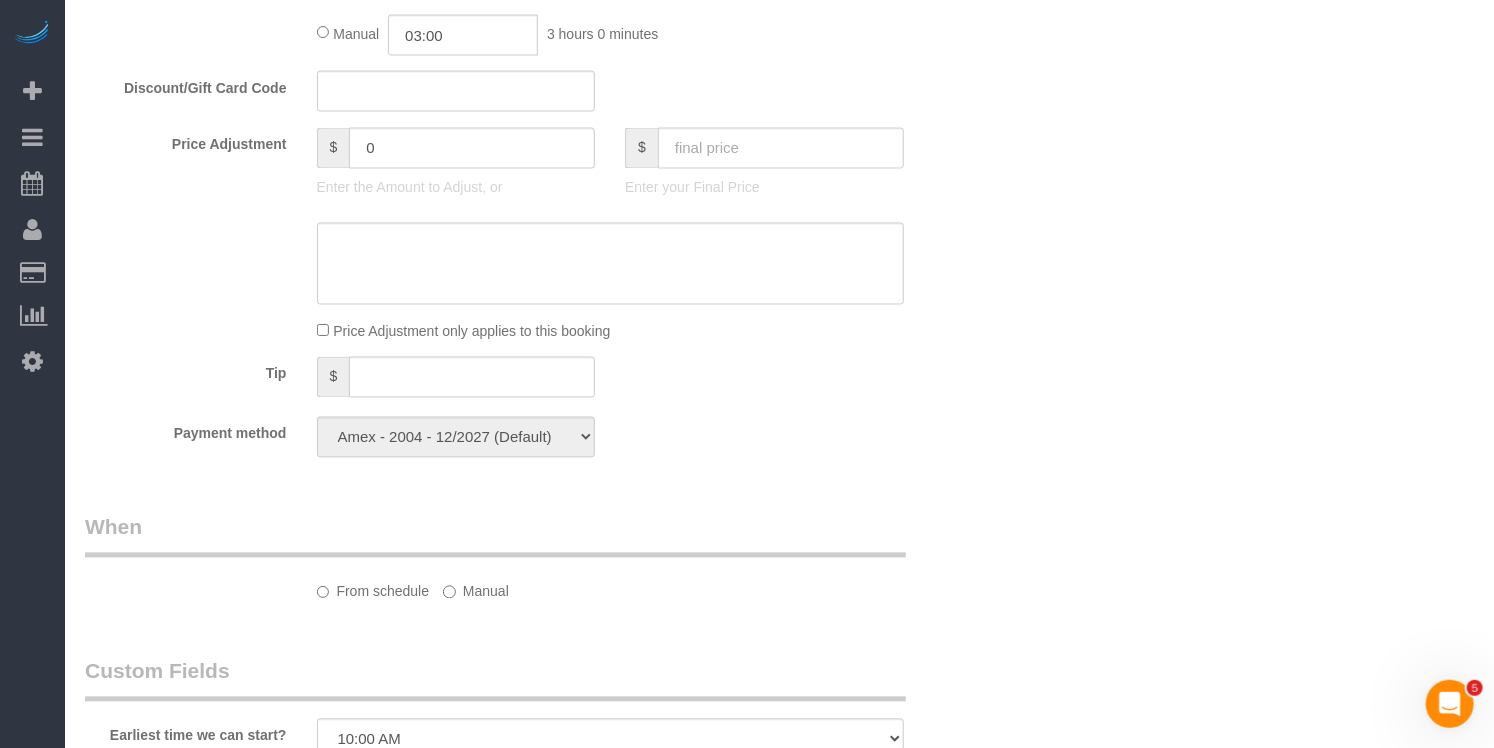 scroll, scrollTop: 0, scrollLeft: 0, axis: both 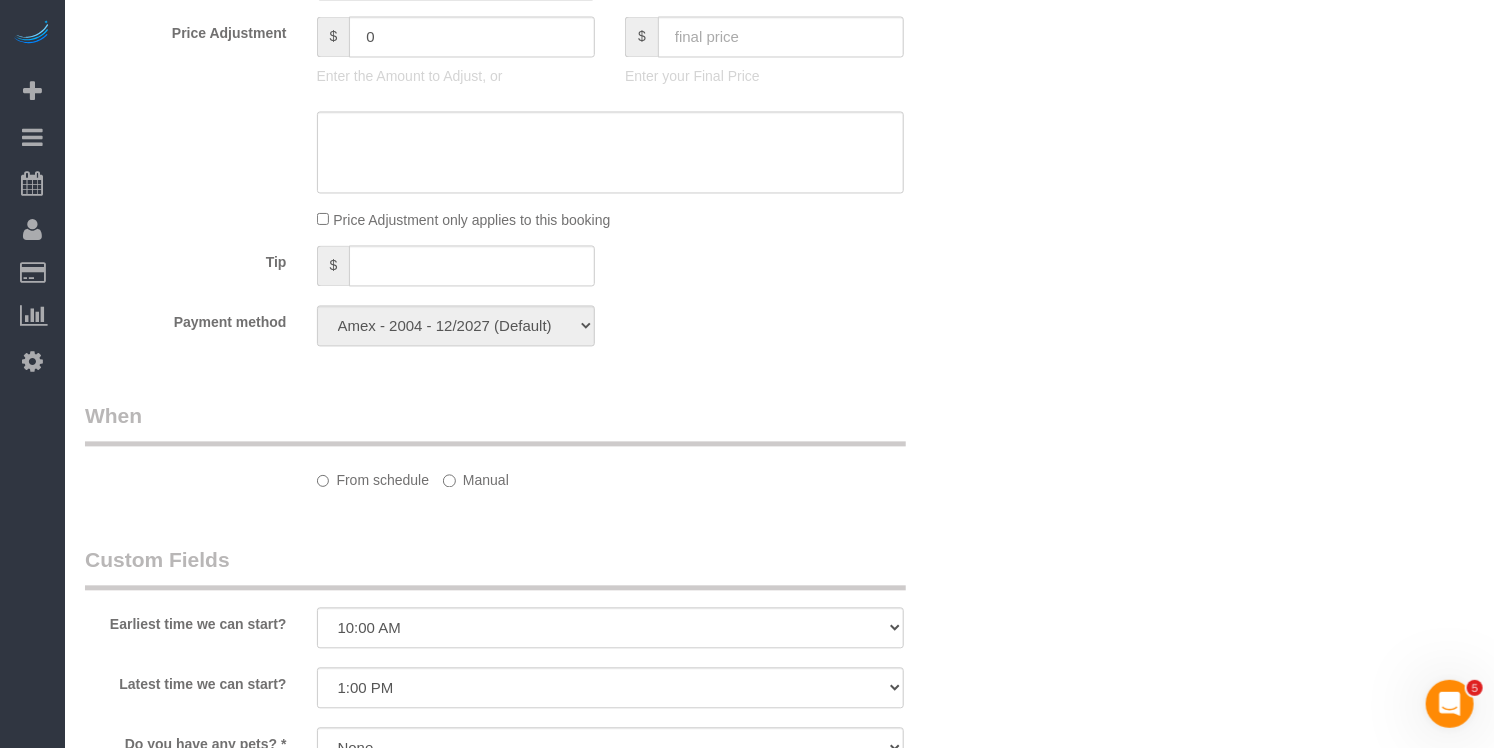 select on "2" 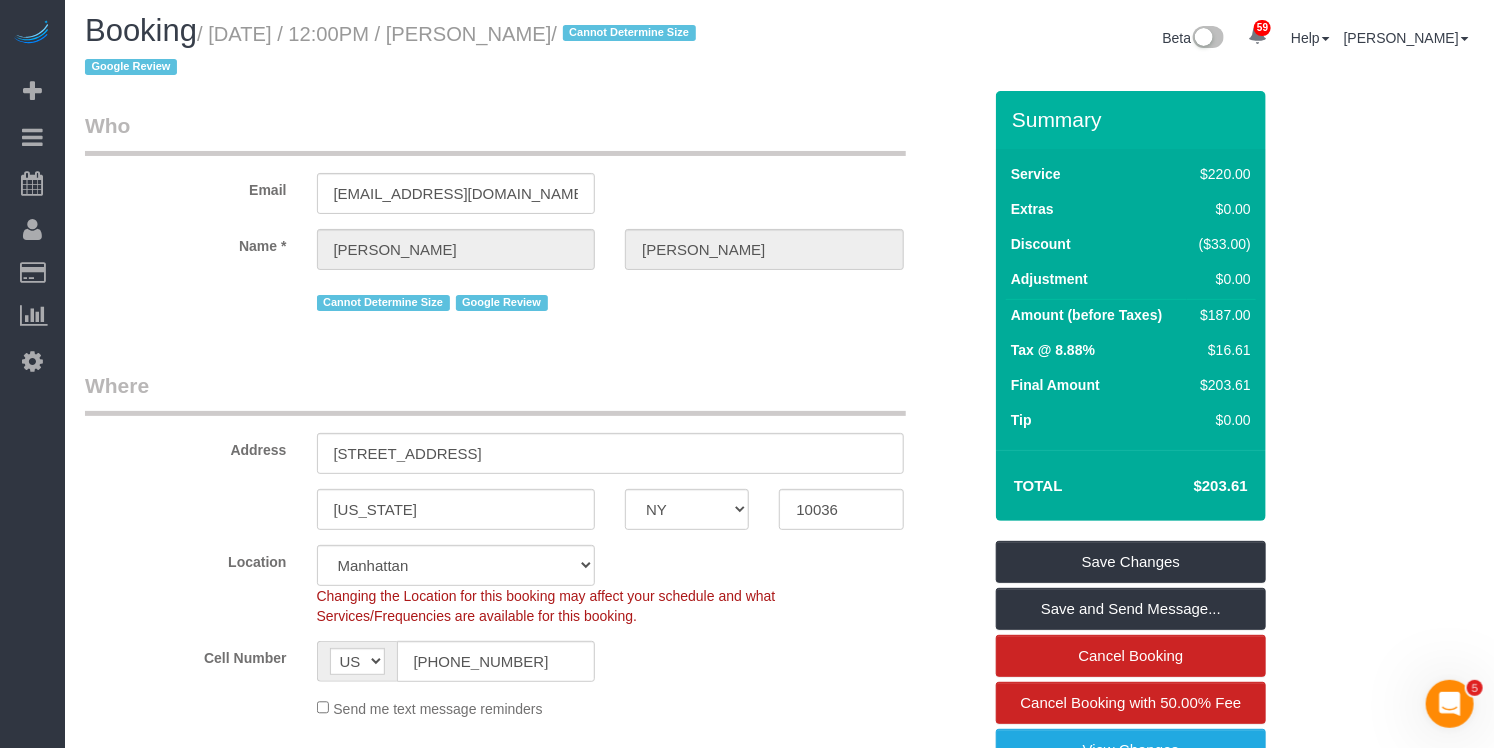 scroll, scrollTop: 0, scrollLeft: 0, axis: both 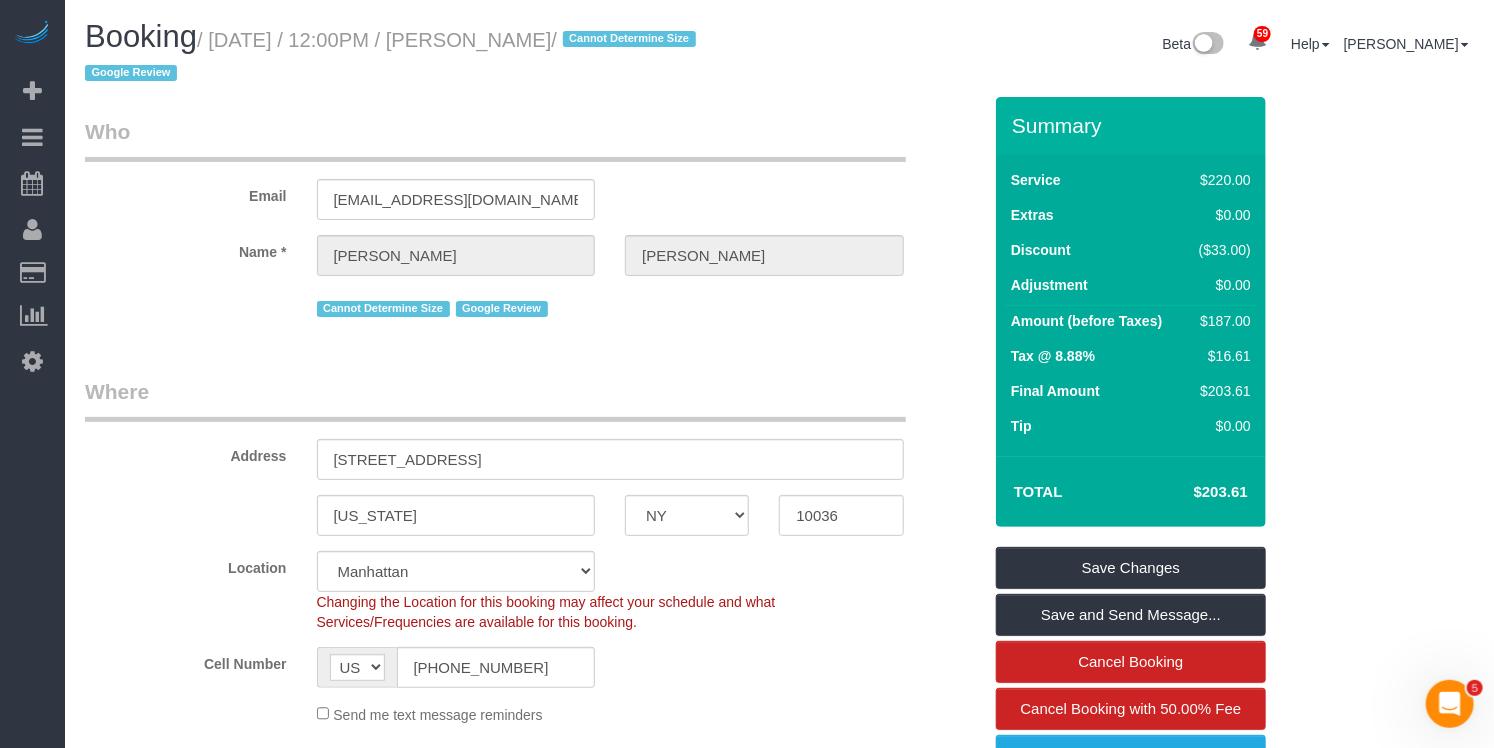 drag, startPoint x: 599, startPoint y: 35, endPoint x: 458, endPoint y: 45, distance: 141.35417 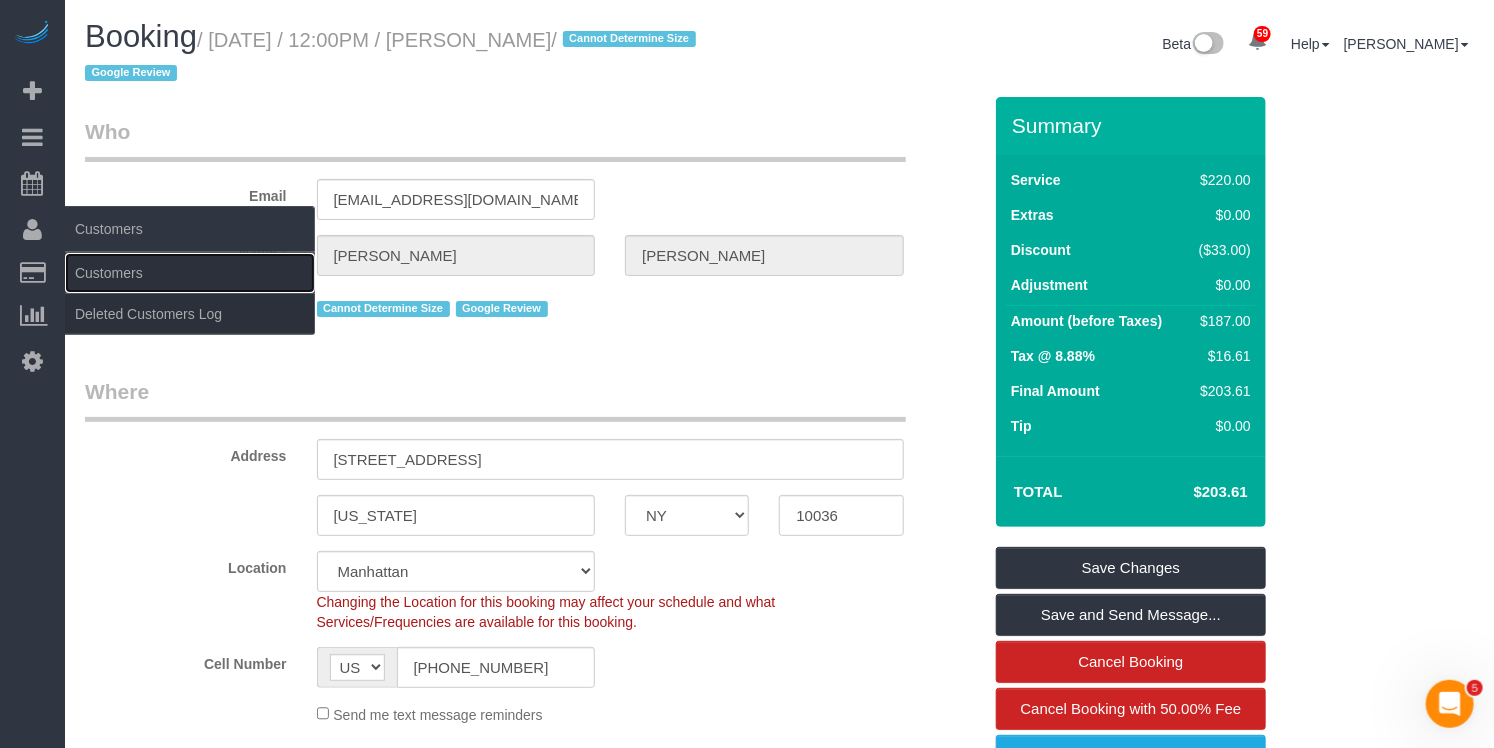 drag, startPoint x: 134, startPoint y: 262, endPoint x: 174, endPoint y: 245, distance: 43.462627 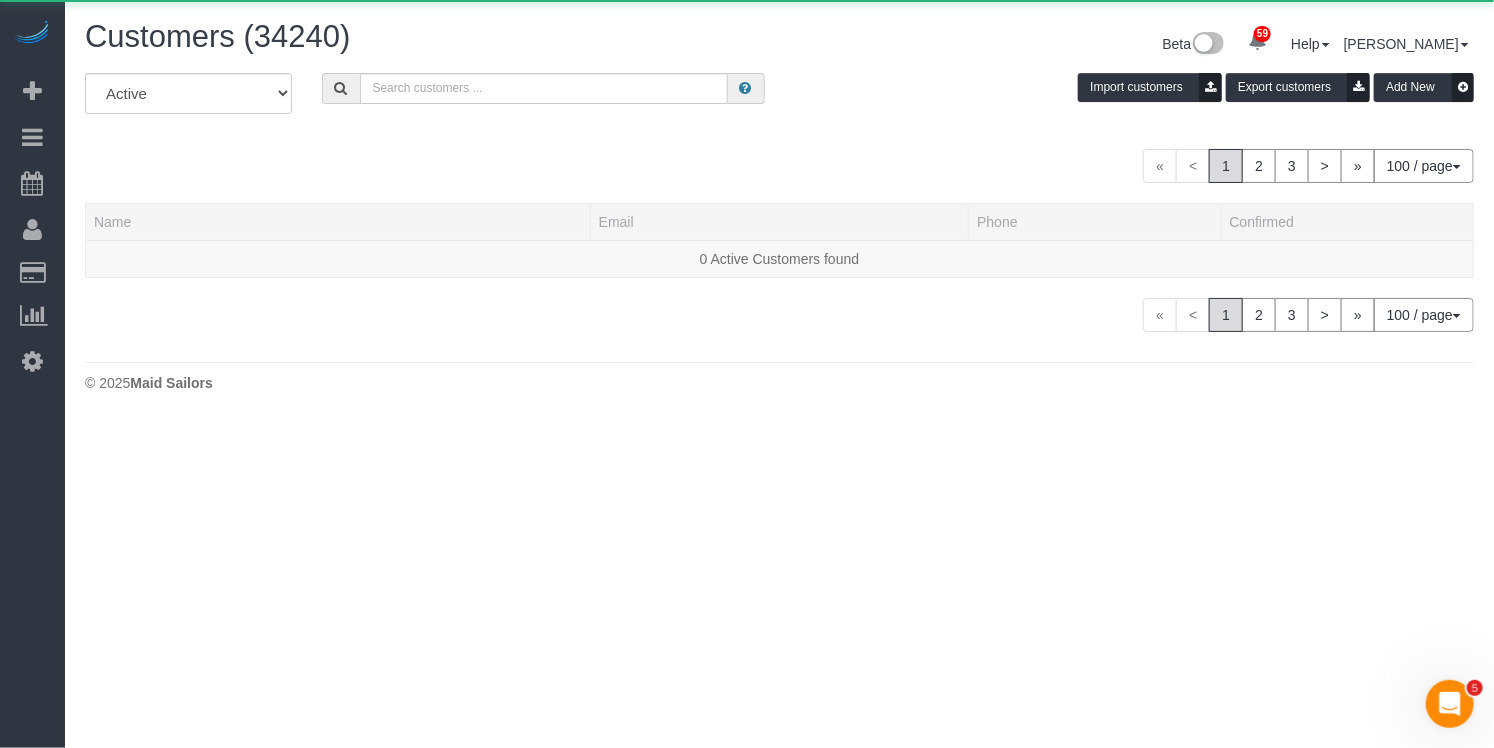 click on "All Active Archived
Import customers
Export customers
Add New" at bounding box center (779, 101) 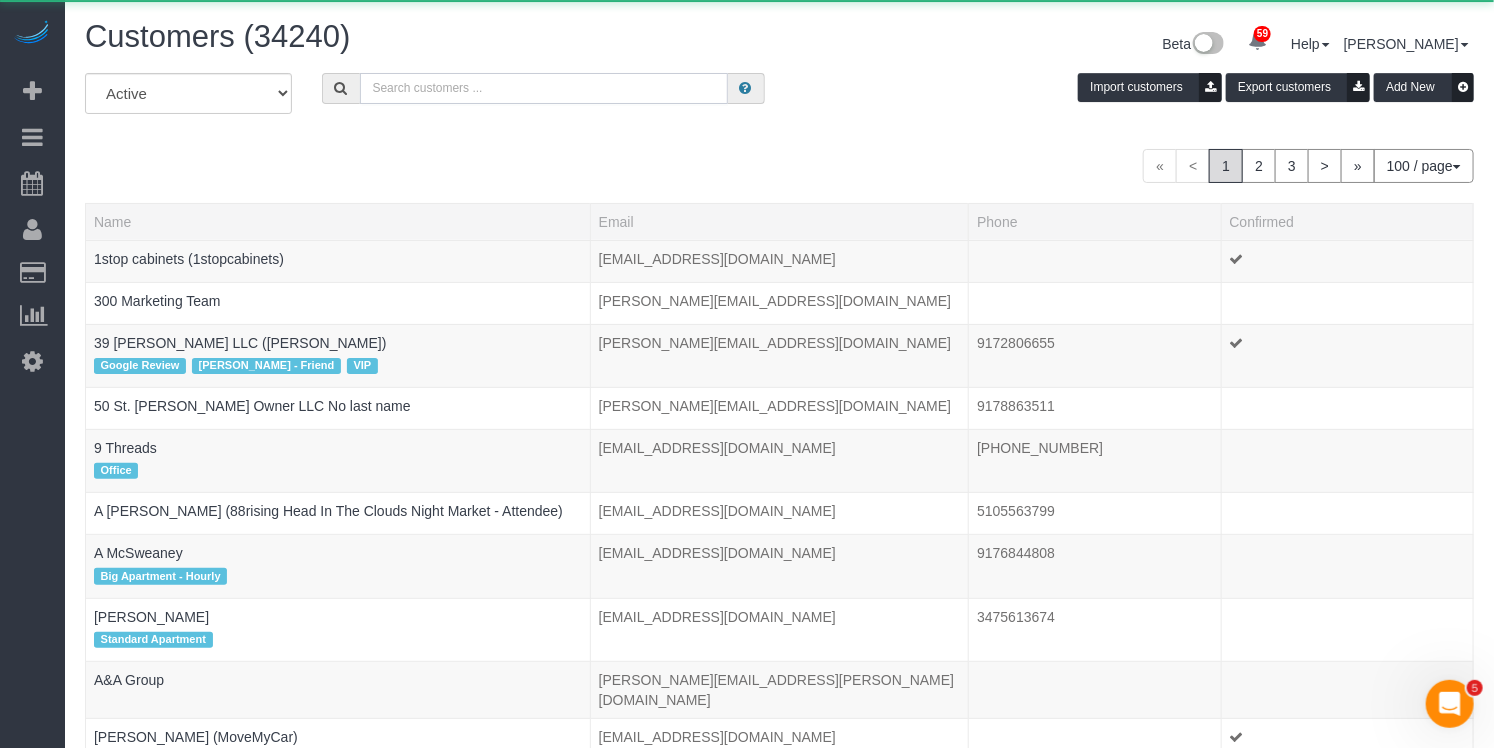 click at bounding box center [544, 88] 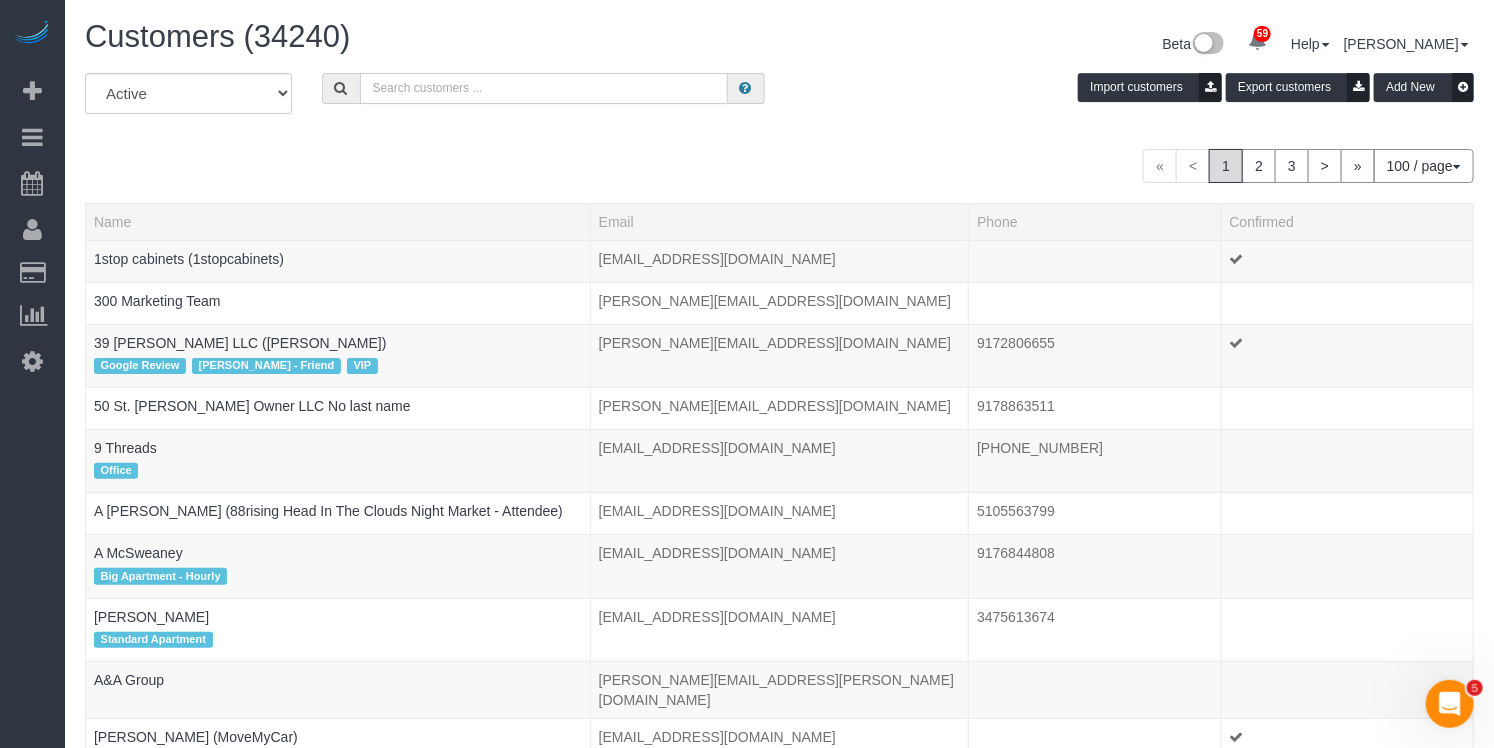 paste on "[PERSON_NAME] /" 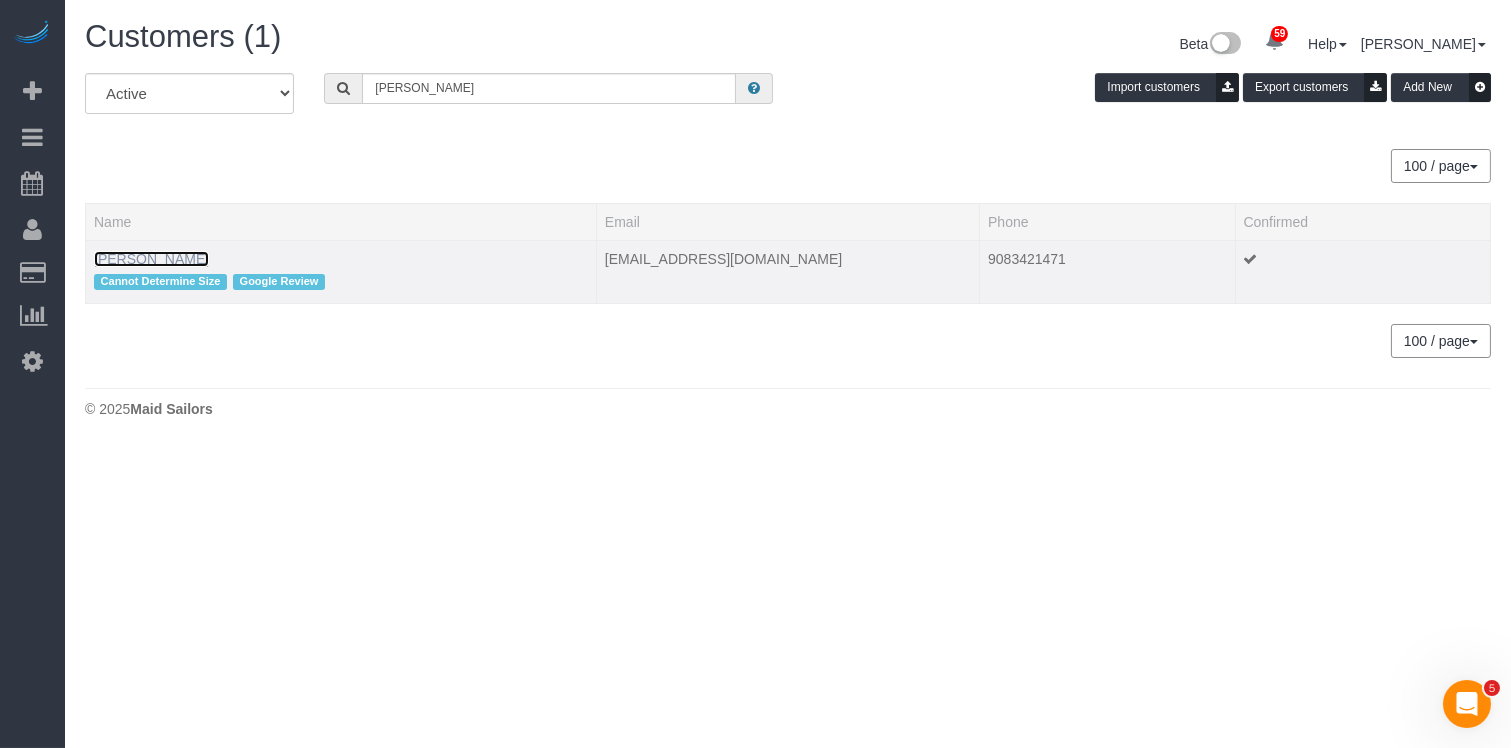 click on "[PERSON_NAME]" at bounding box center (151, 259) 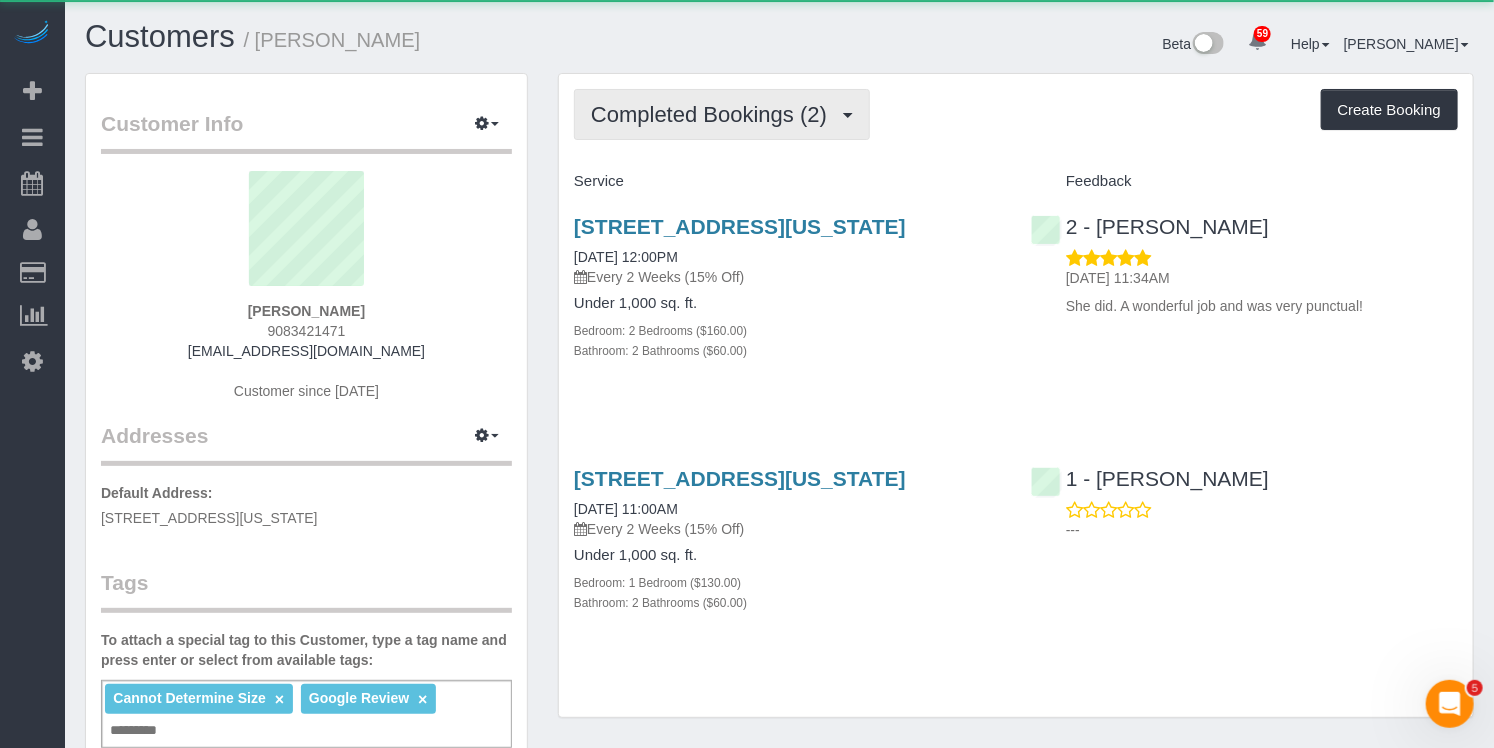 click on "Completed Bookings (2)" at bounding box center [714, 114] 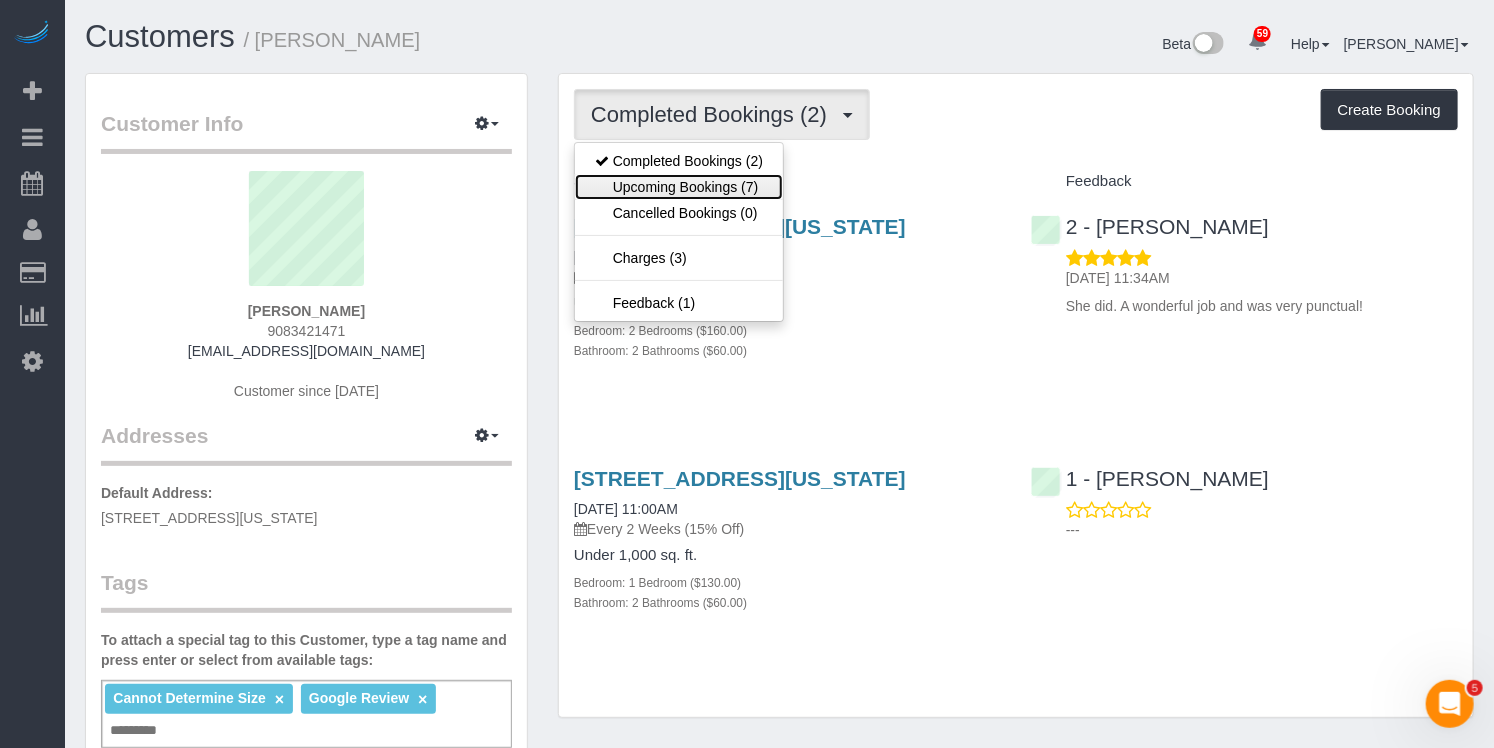 click on "Upcoming Bookings (7)" at bounding box center (679, 187) 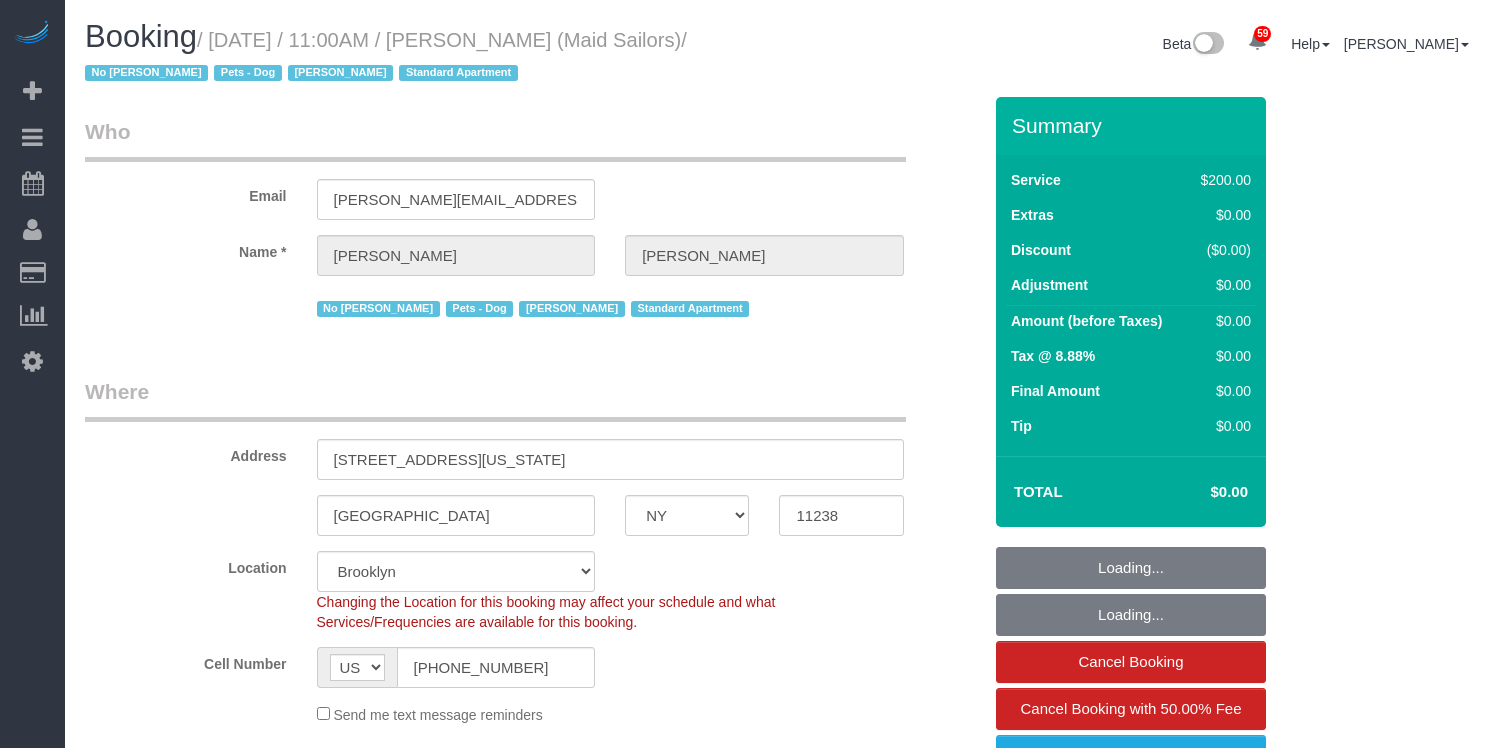 select on "NY" 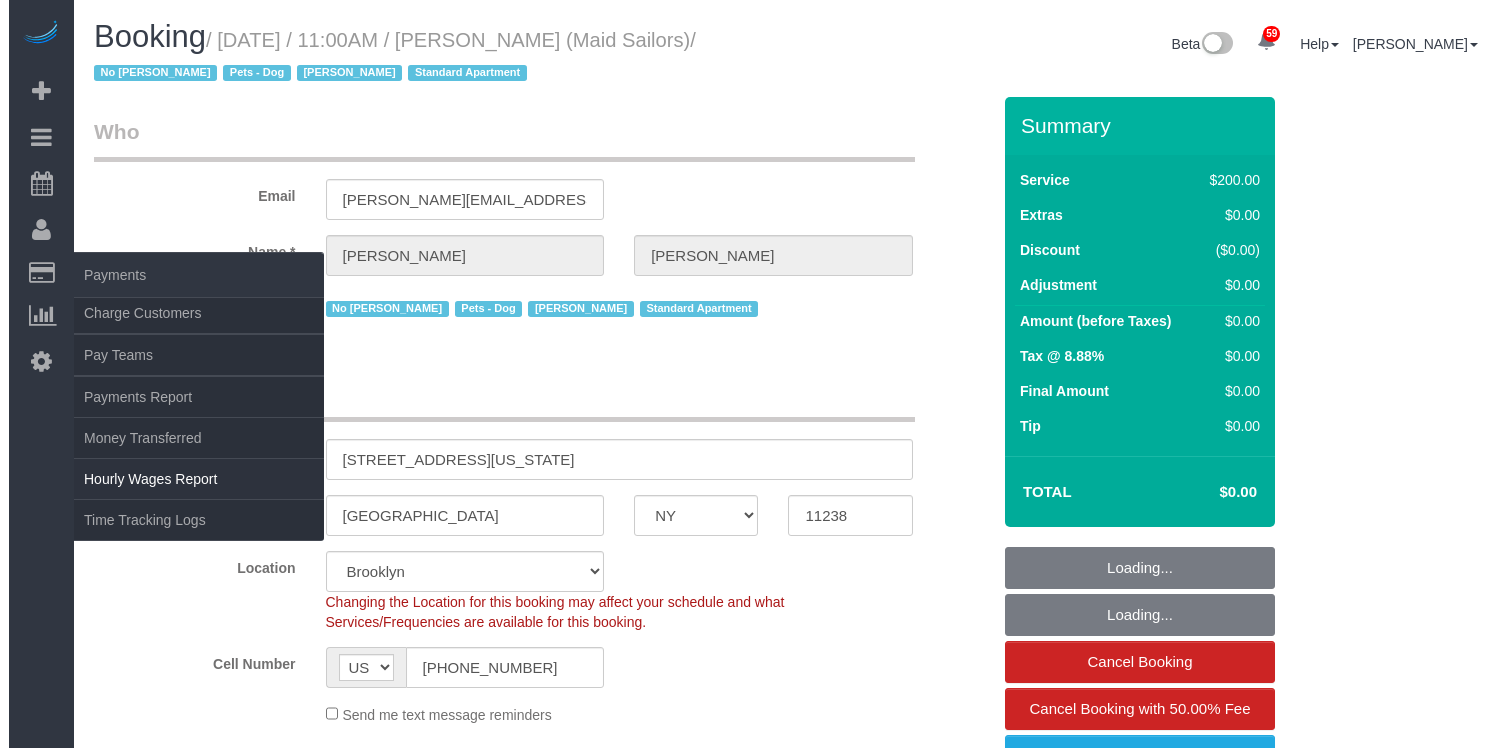 scroll, scrollTop: 0, scrollLeft: 0, axis: both 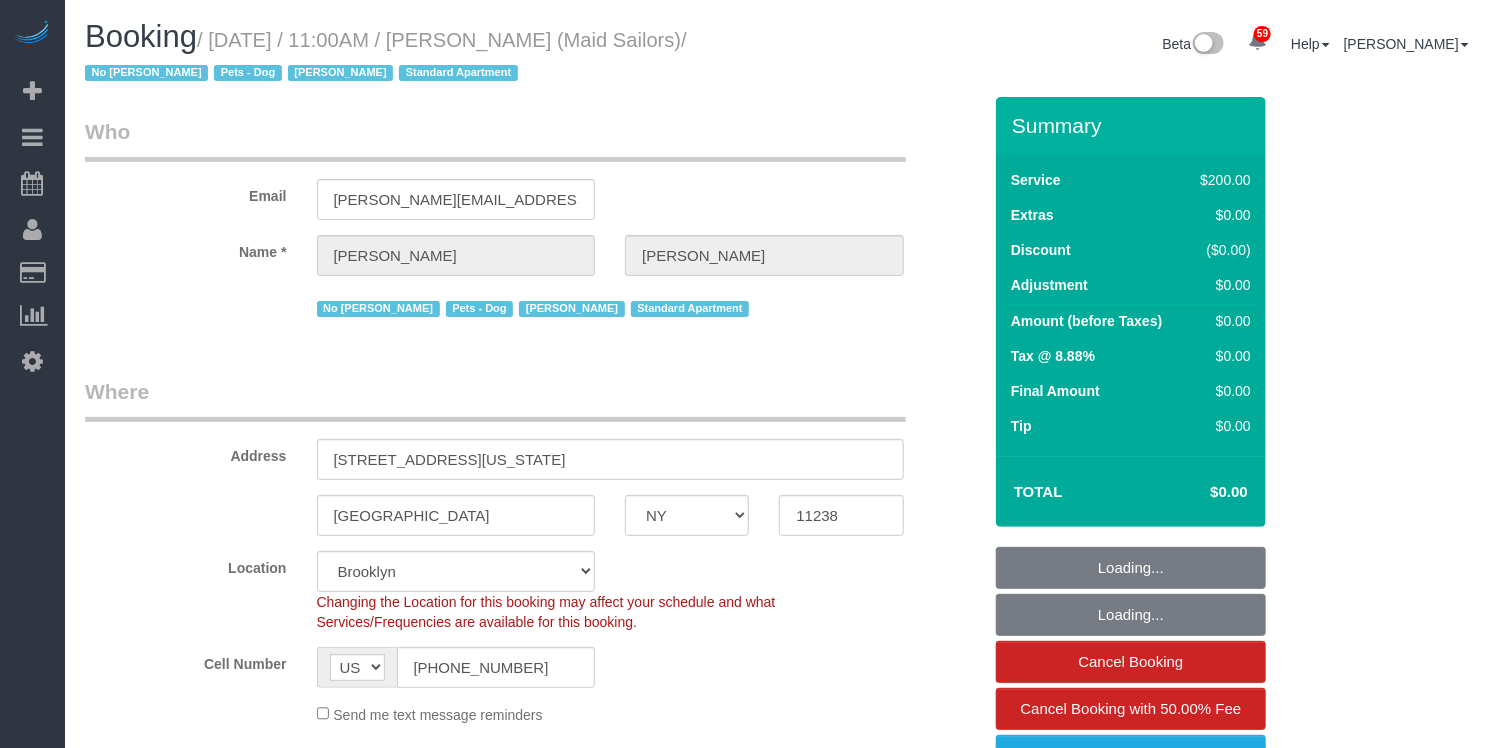 click on "Time Tracking Logs" at bounding box center (190, 520) 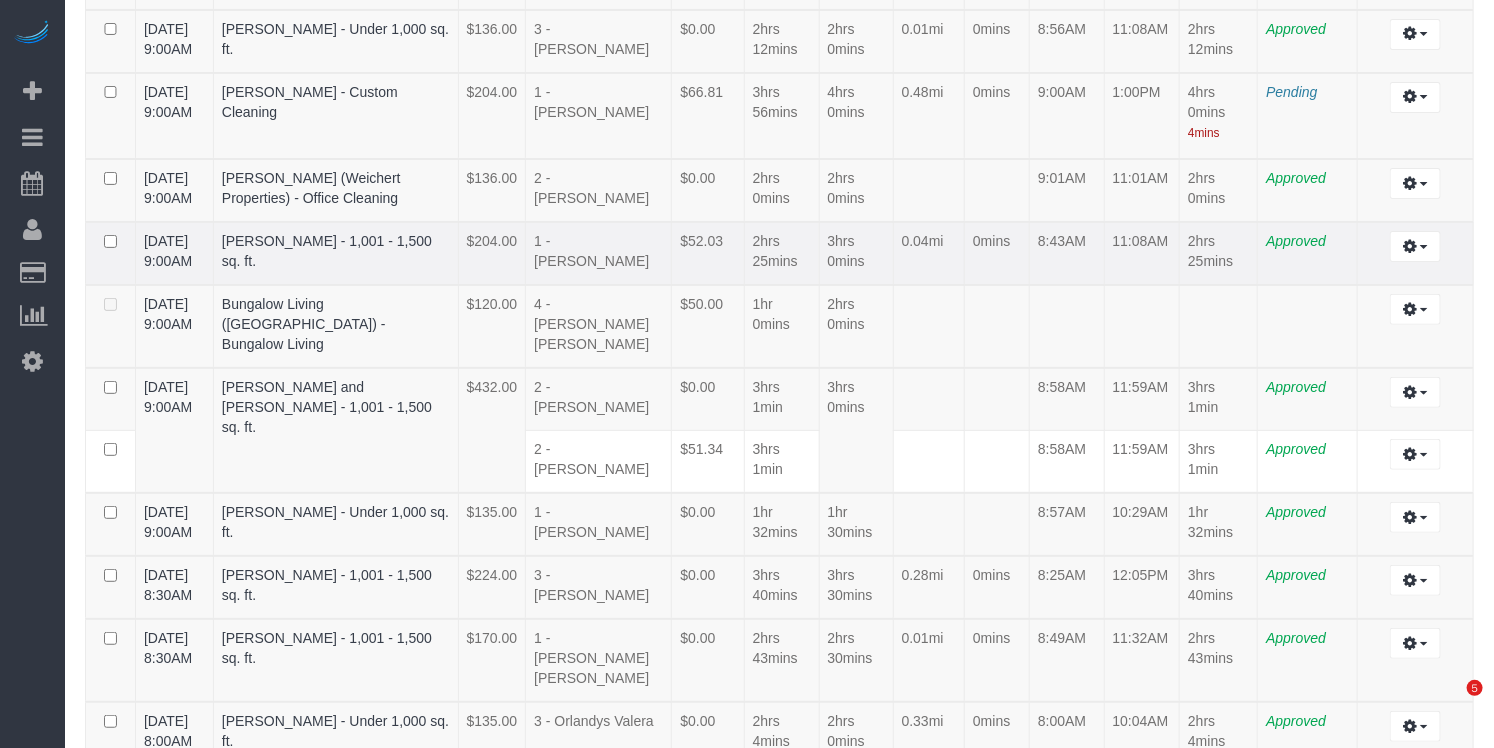scroll, scrollTop: 3020, scrollLeft: 0, axis: vertical 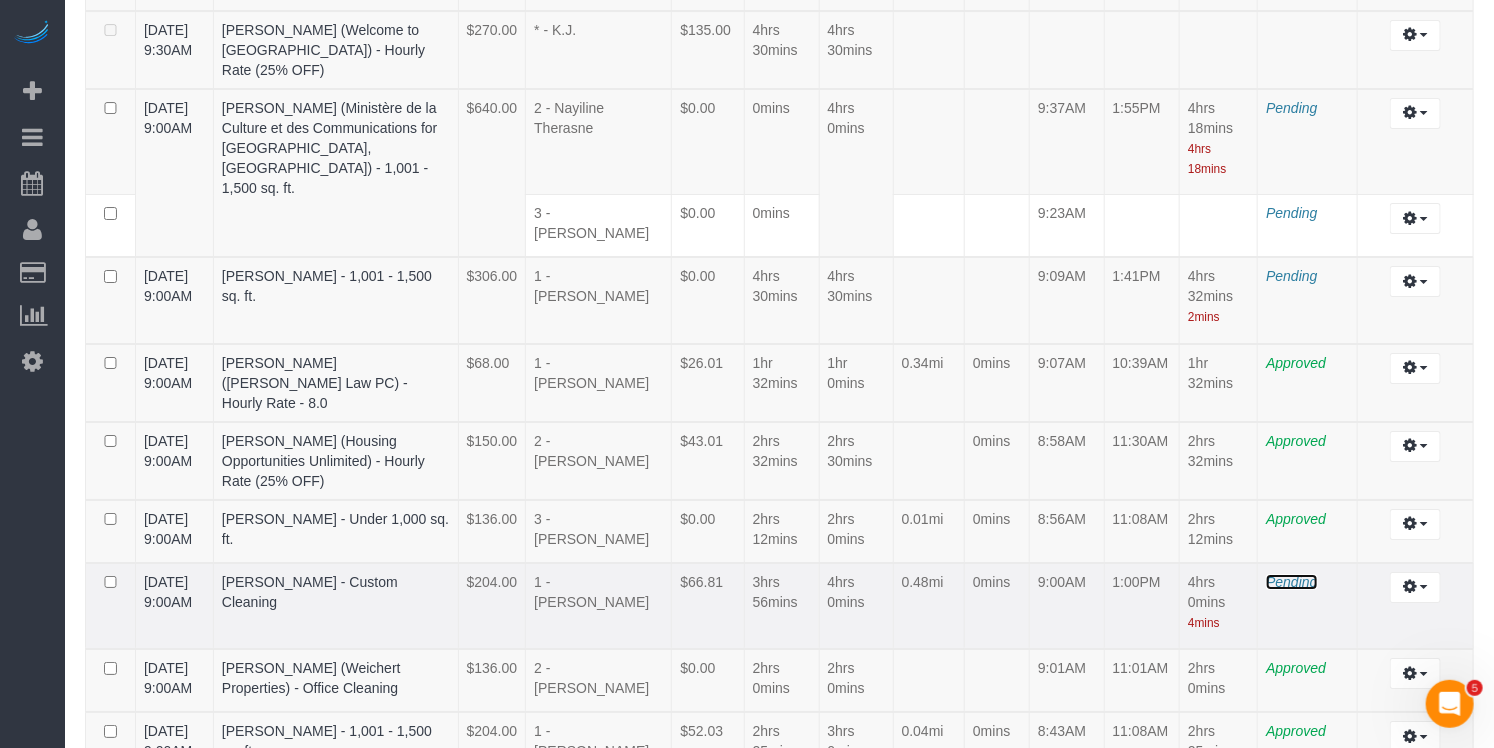 click on "Pending" at bounding box center (1291, 582) 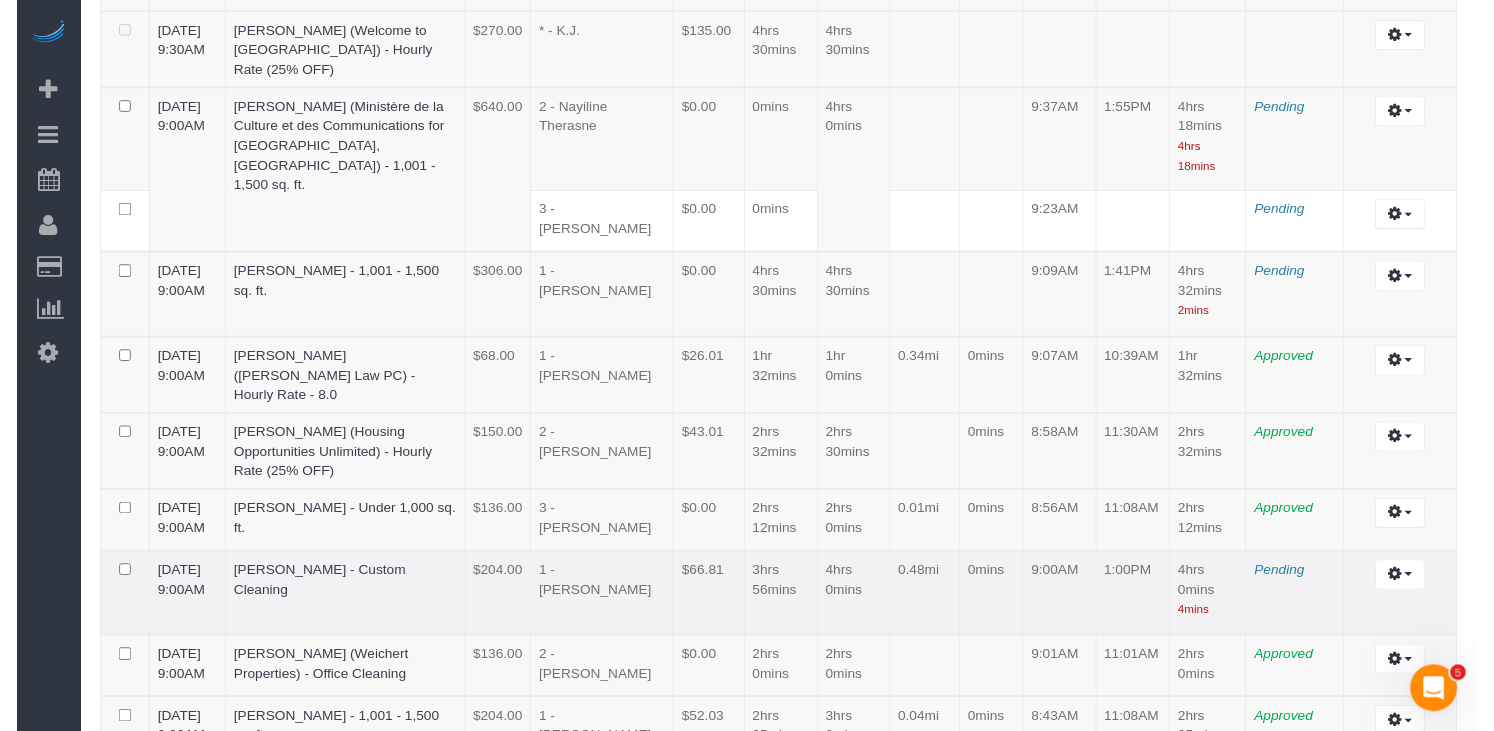 scroll, scrollTop: 4060, scrollLeft: 0, axis: vertical 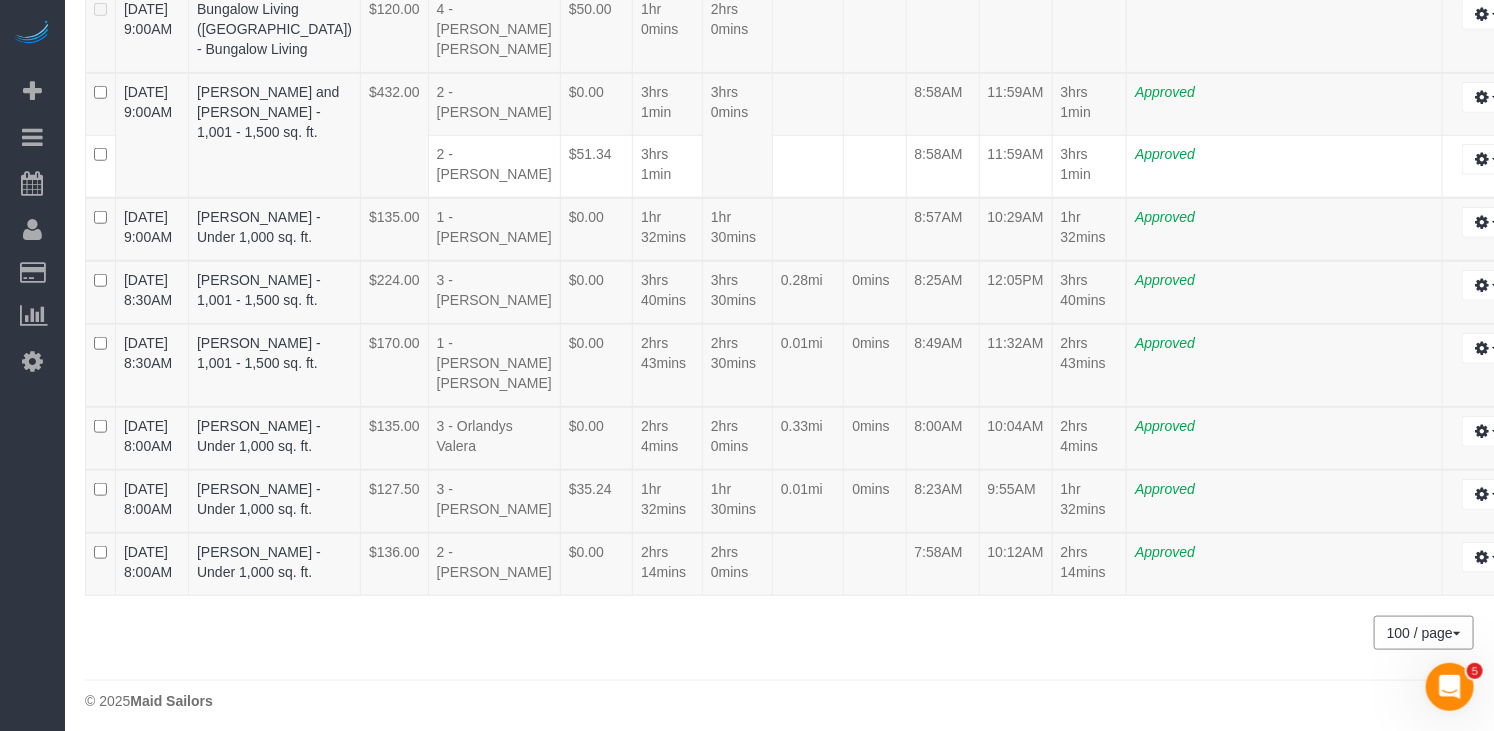 click on "**********" at bounding box center [1284, -217] 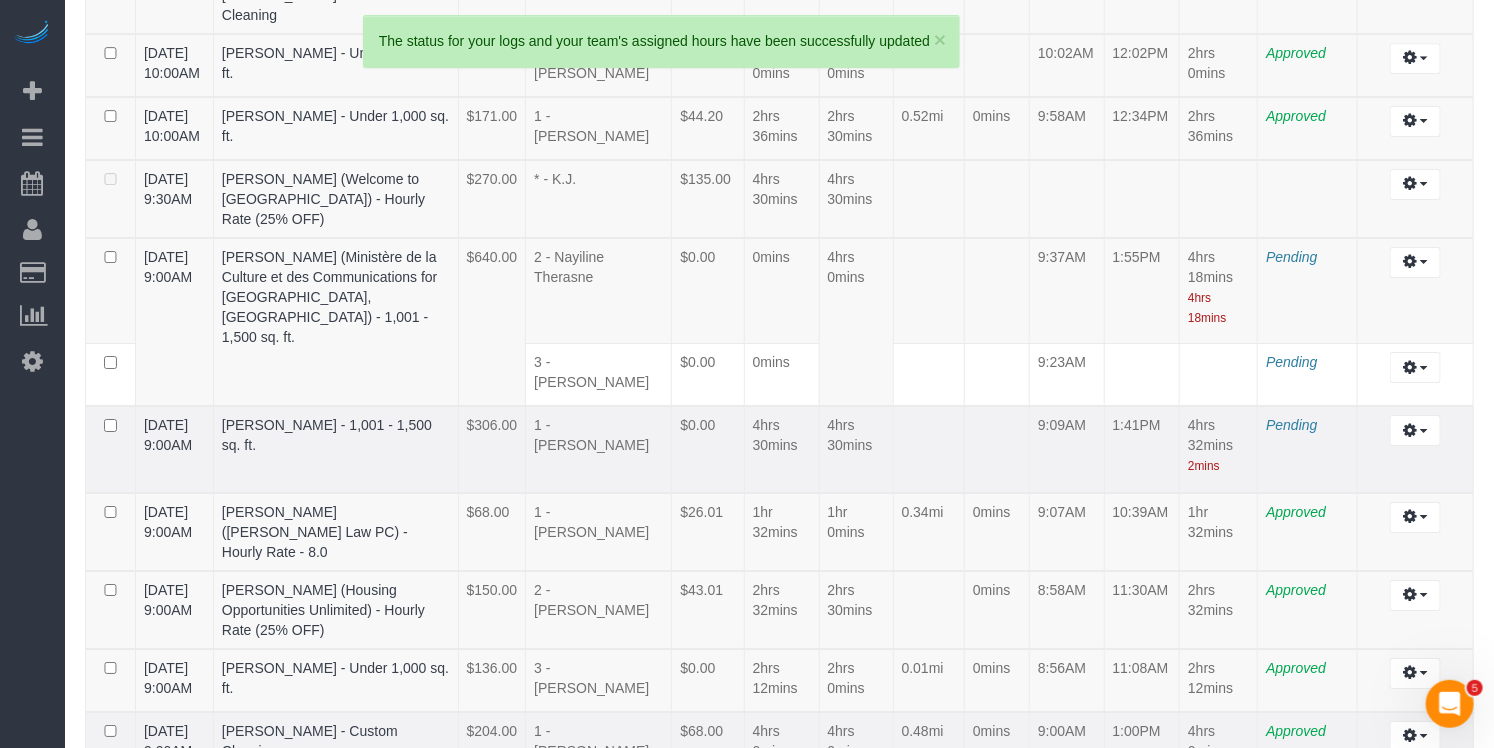 scroll, scrollTop: 2748, scrollLeft: 0, axis: vertical 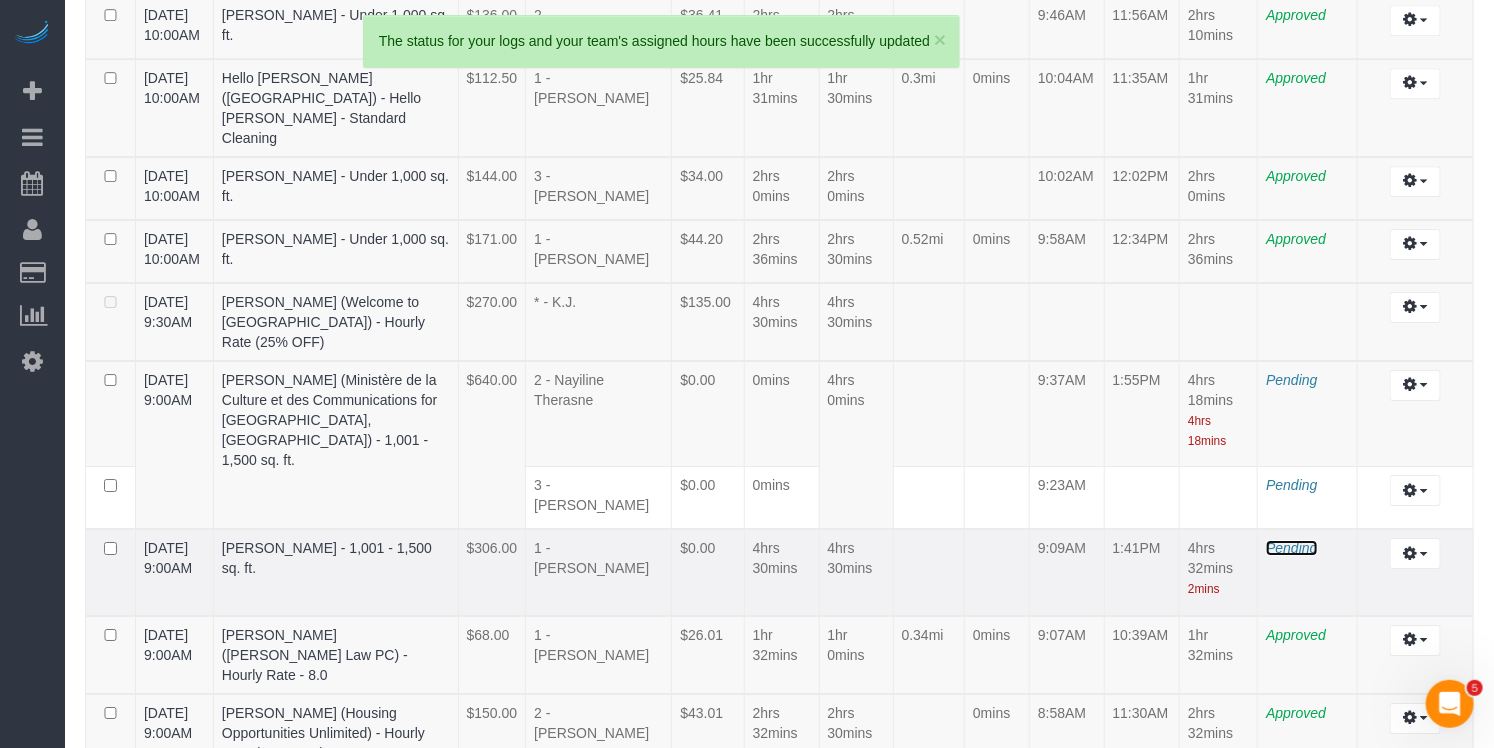 click on "Pending" at bounding box center [1291, 548] 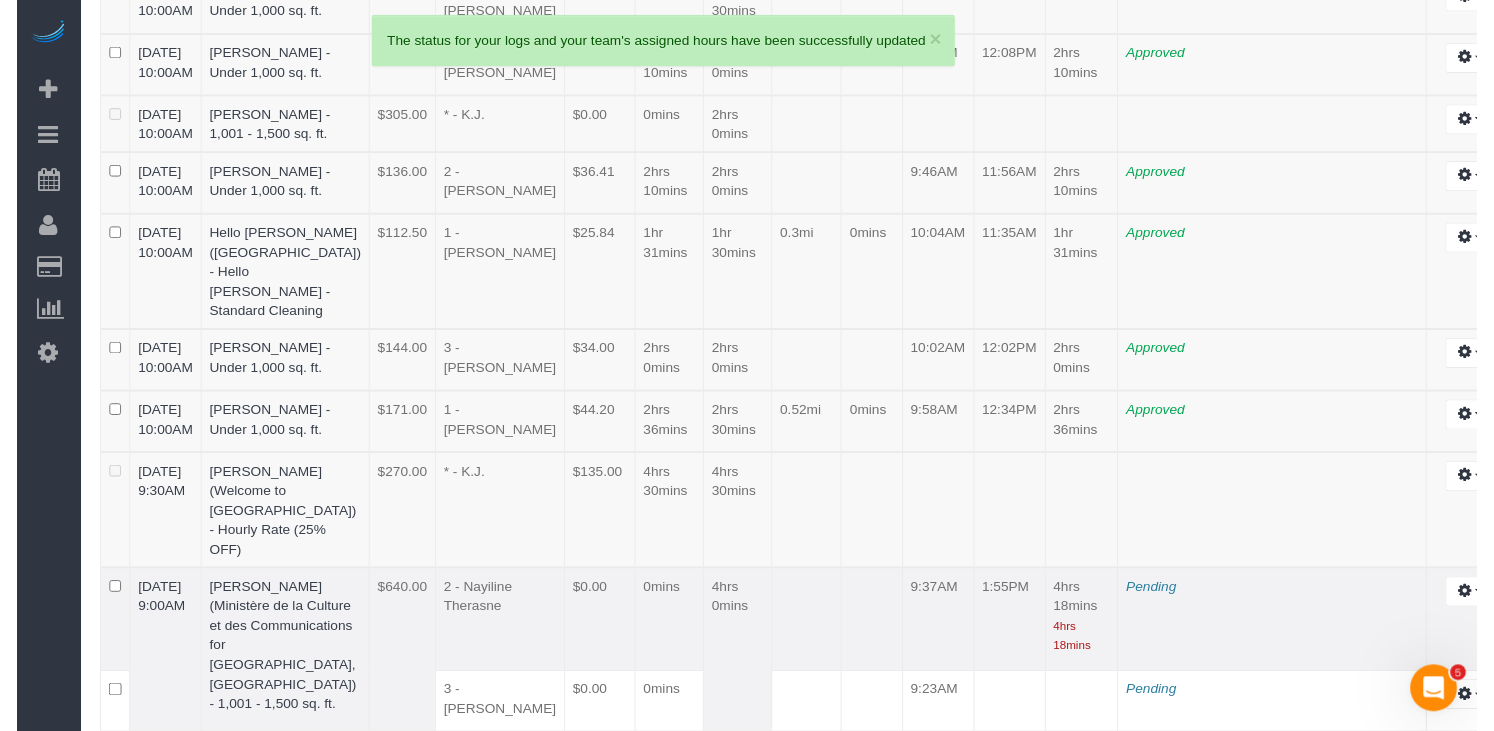 scroll, scrollTop: 3733, scrollLeft: 0, axis: vertical 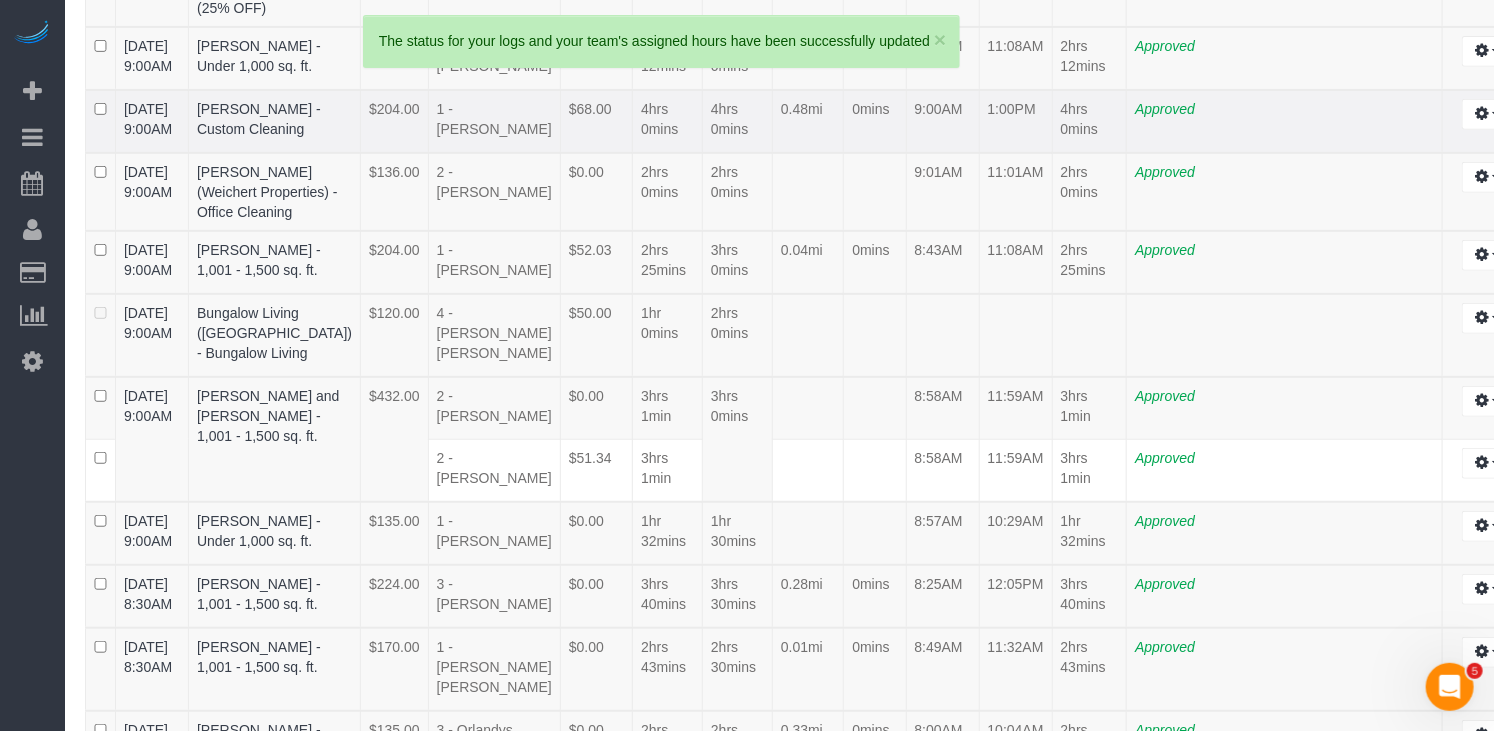 click on "**********" at bounding box center [1284, -216] 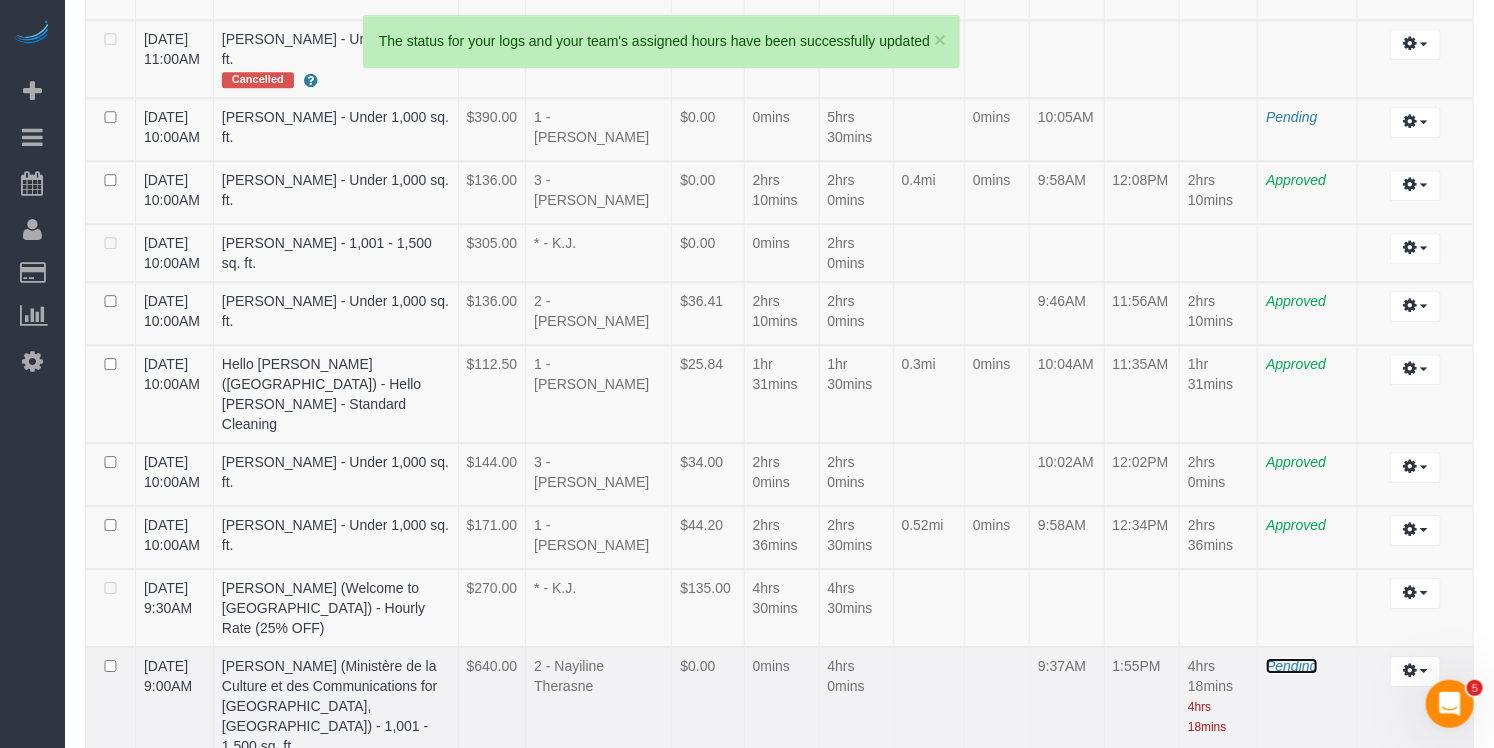 click on "Pending" at bounding box center [1291, 666] 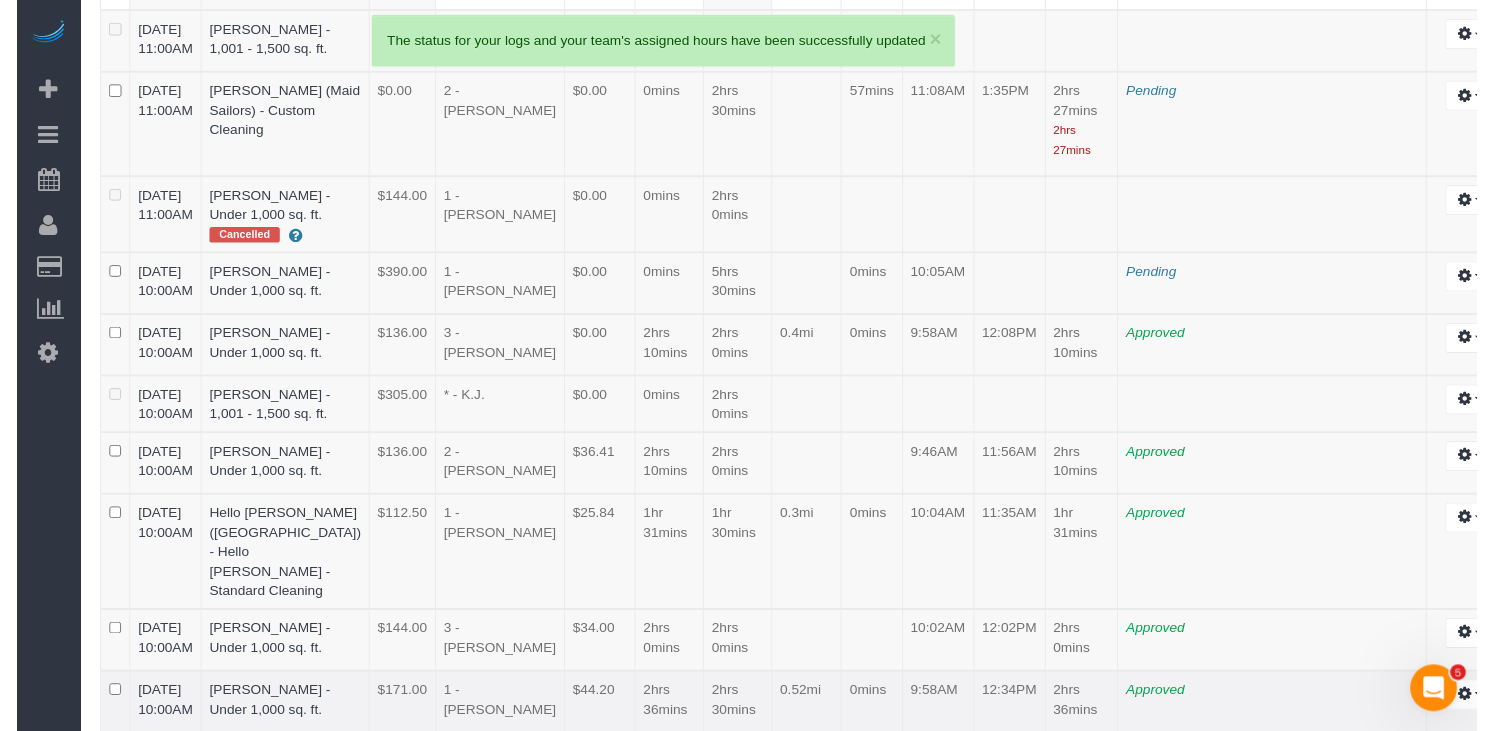 scroll, scrollTop: 3302, scrollLeft: 0, axis: vertical 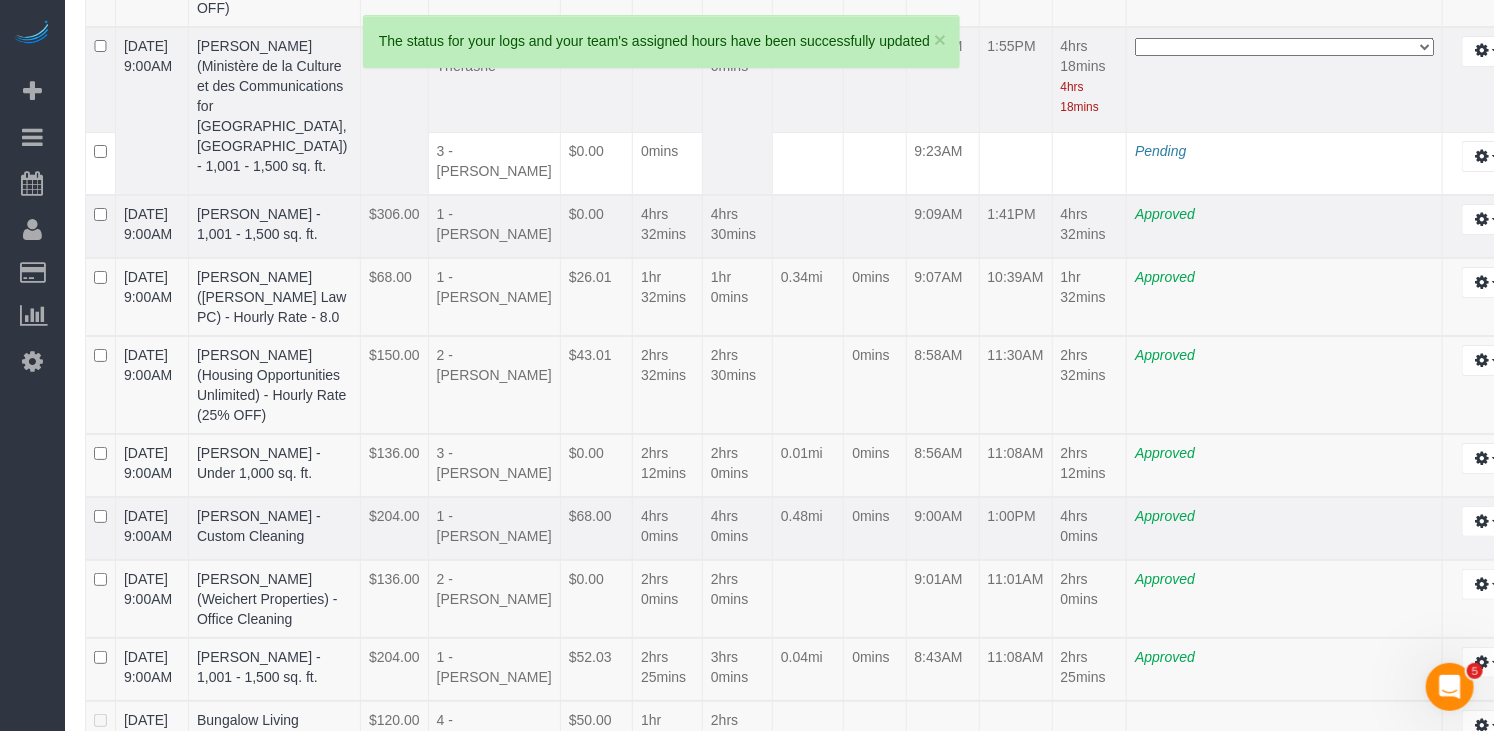 click on "**********" at bounding box center (1284, 47) 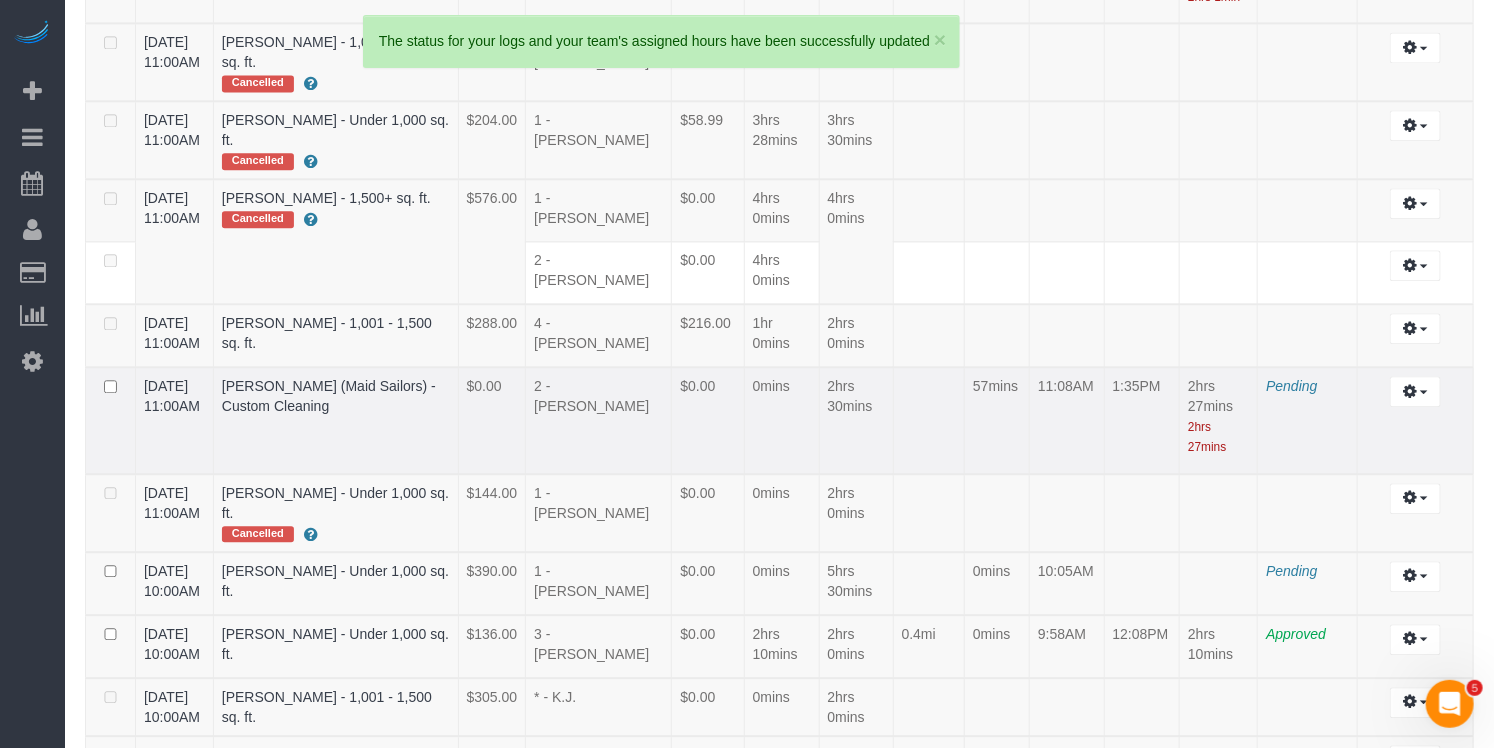 scroll, scrollTop: 2007, scrollLeft: 0, axis: vertical 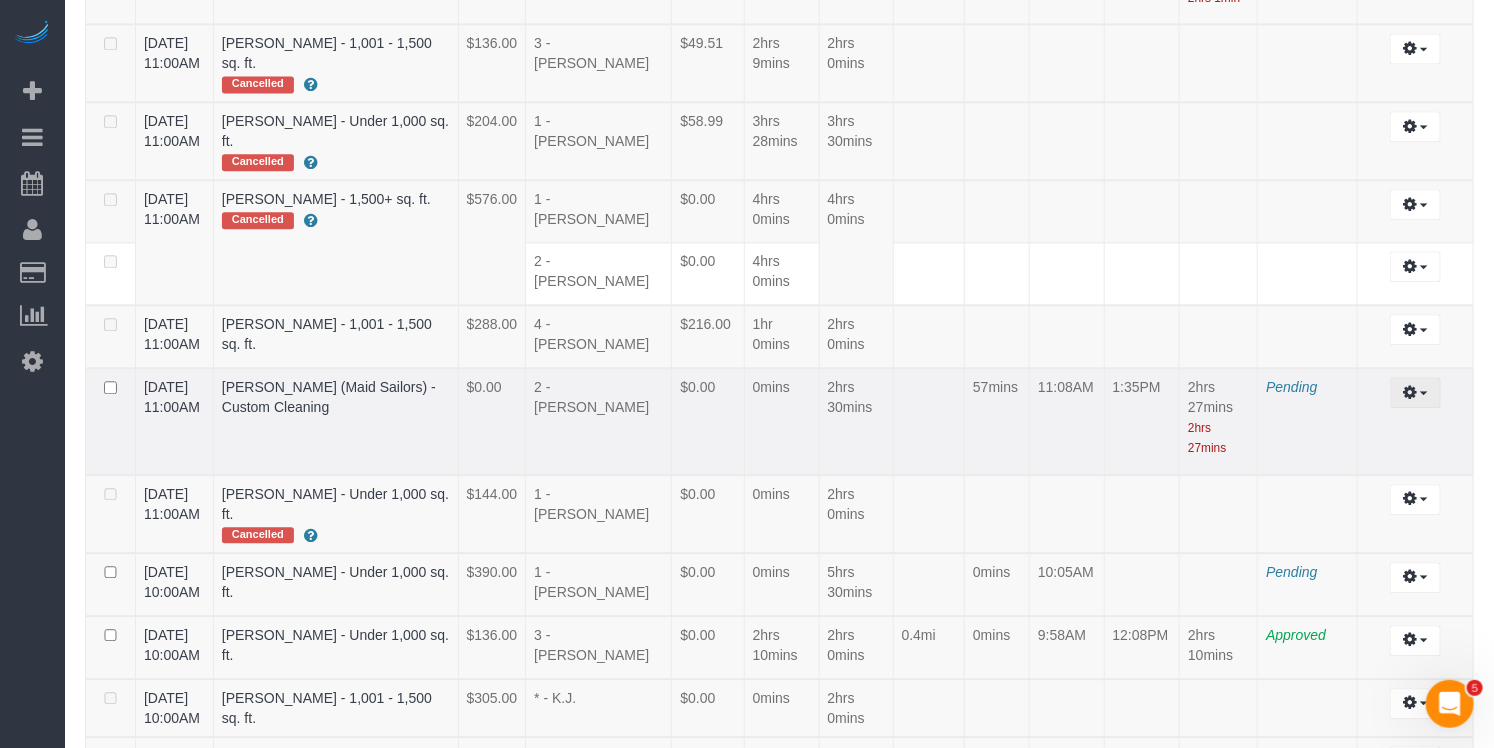 click at bounding box center (1410, 392) 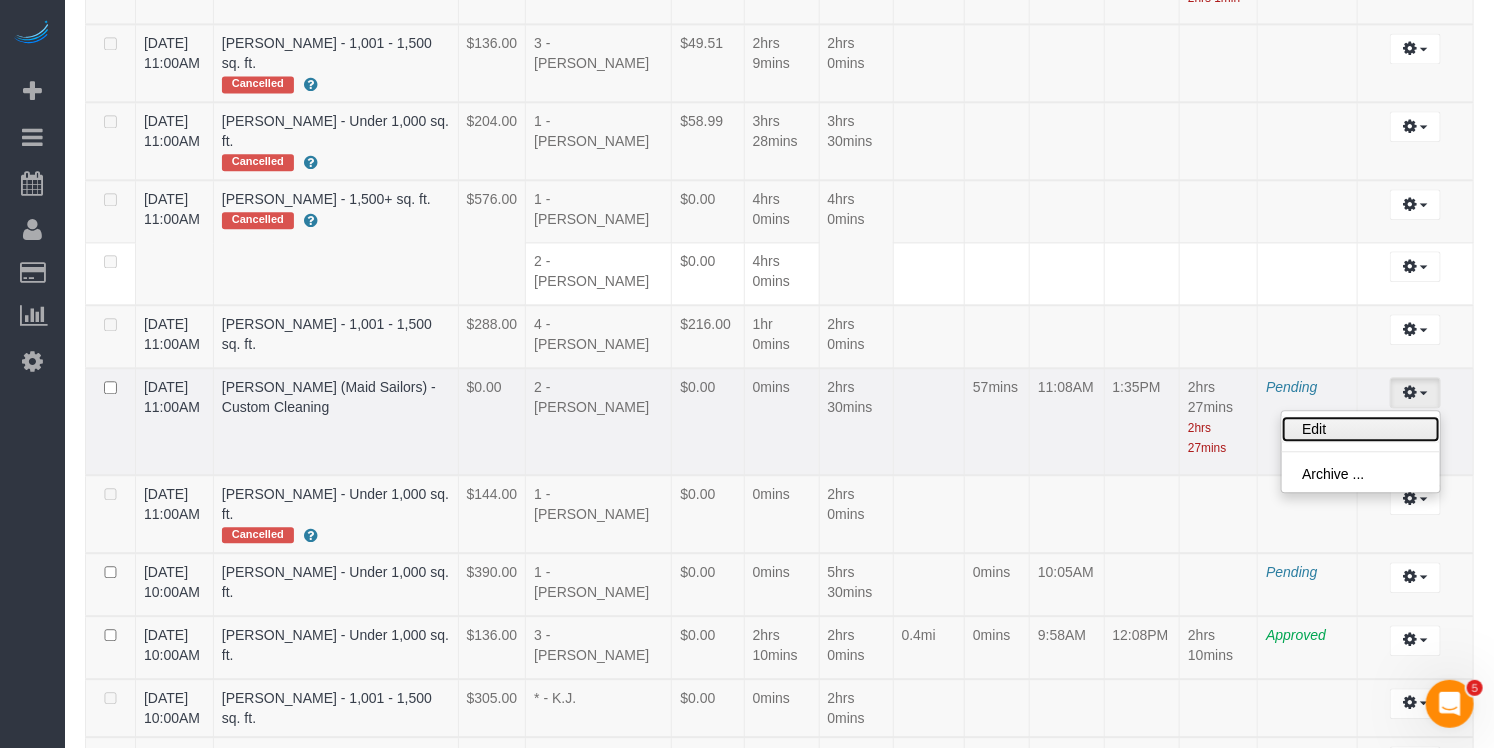 click on "Edit" at bounding box center (1361, 429) 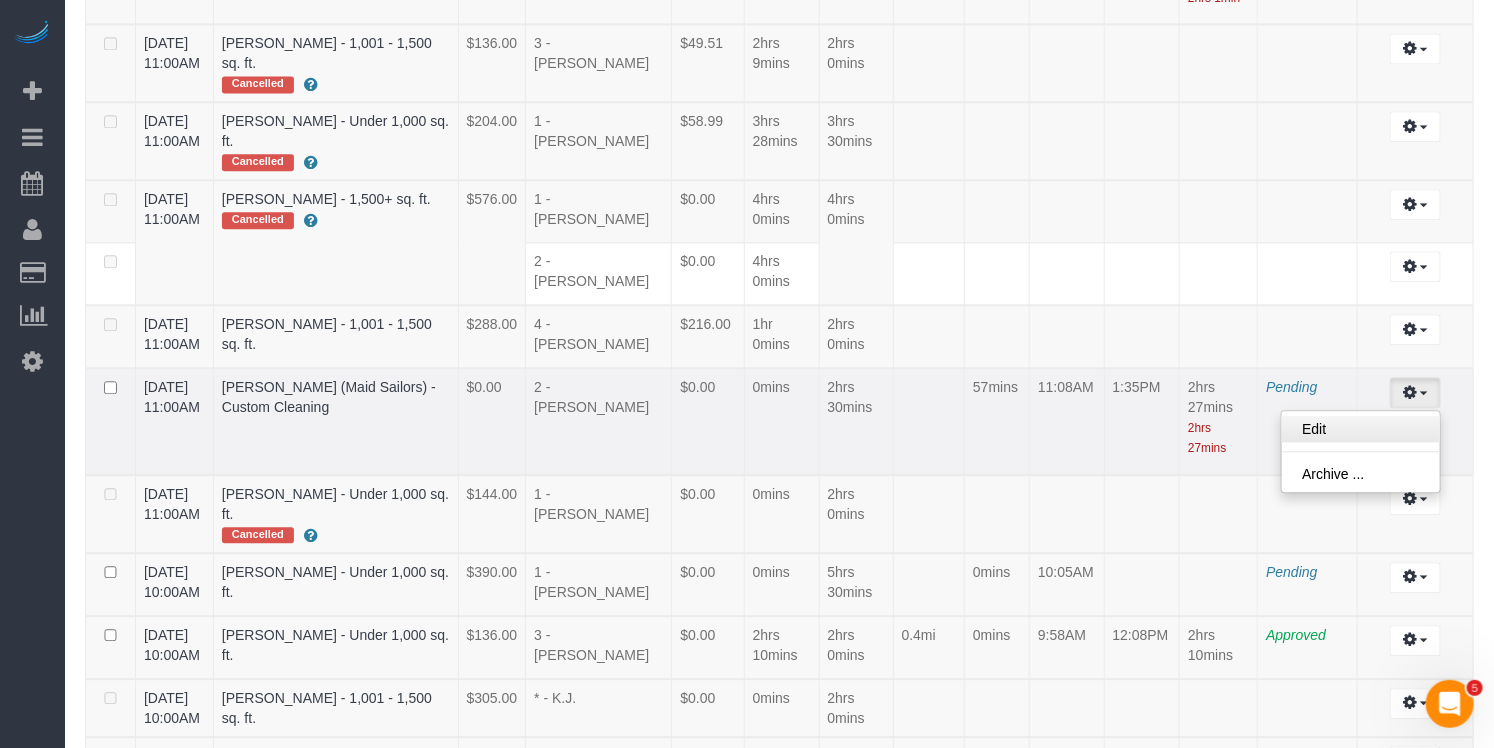 select on "draft" 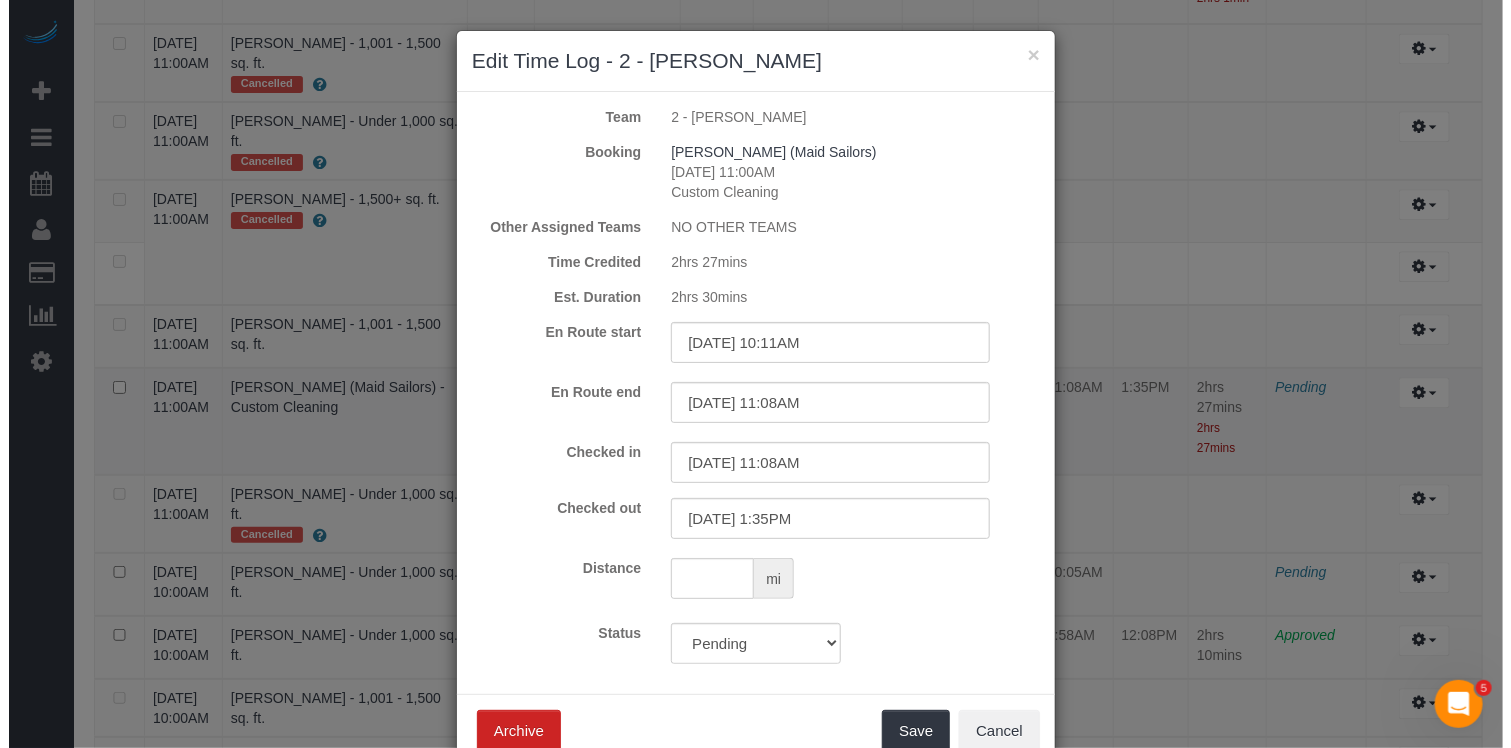 scroll, scrollTop: 1972, scrollLeft: 0, axis: vertical 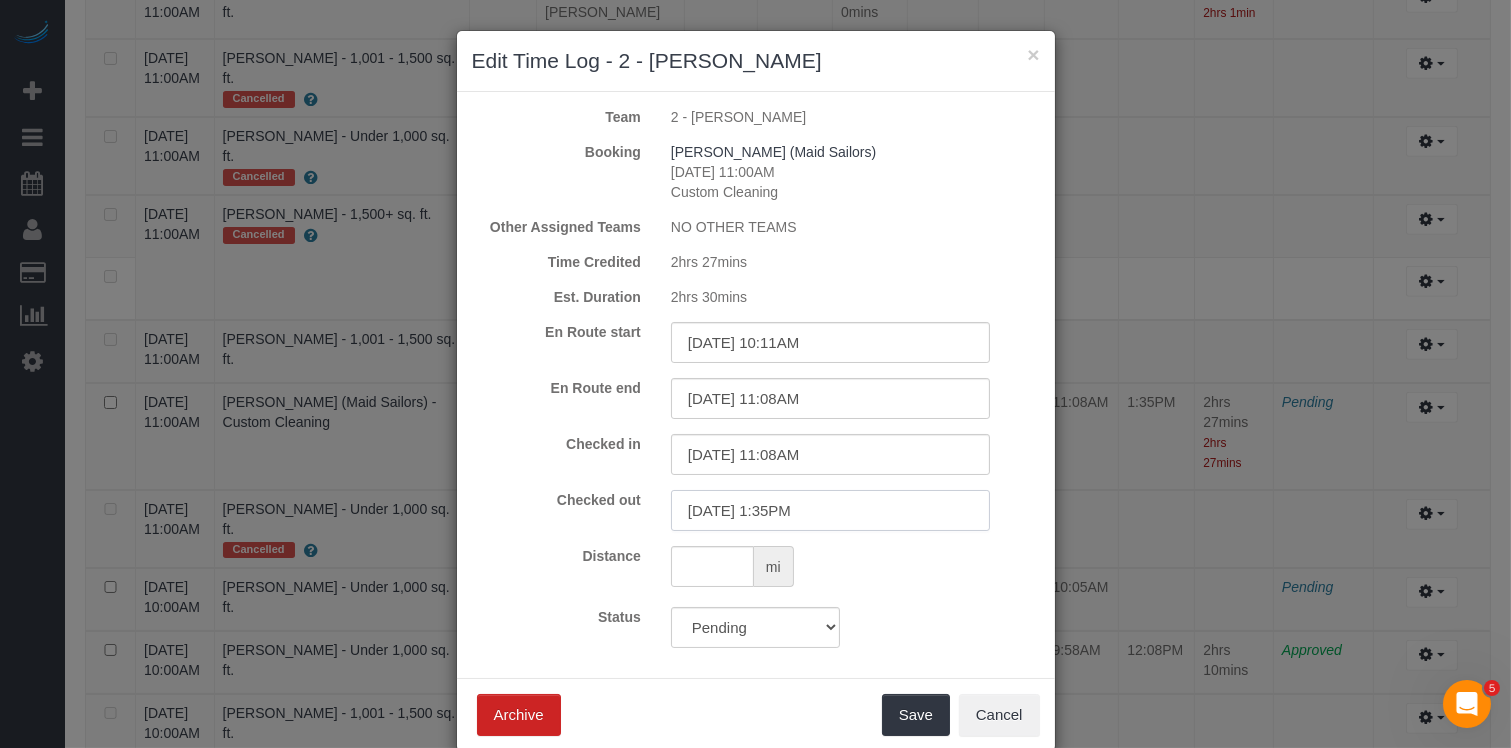 click on "07/08/2025 1:35PM" at bounding box center (830, 510) 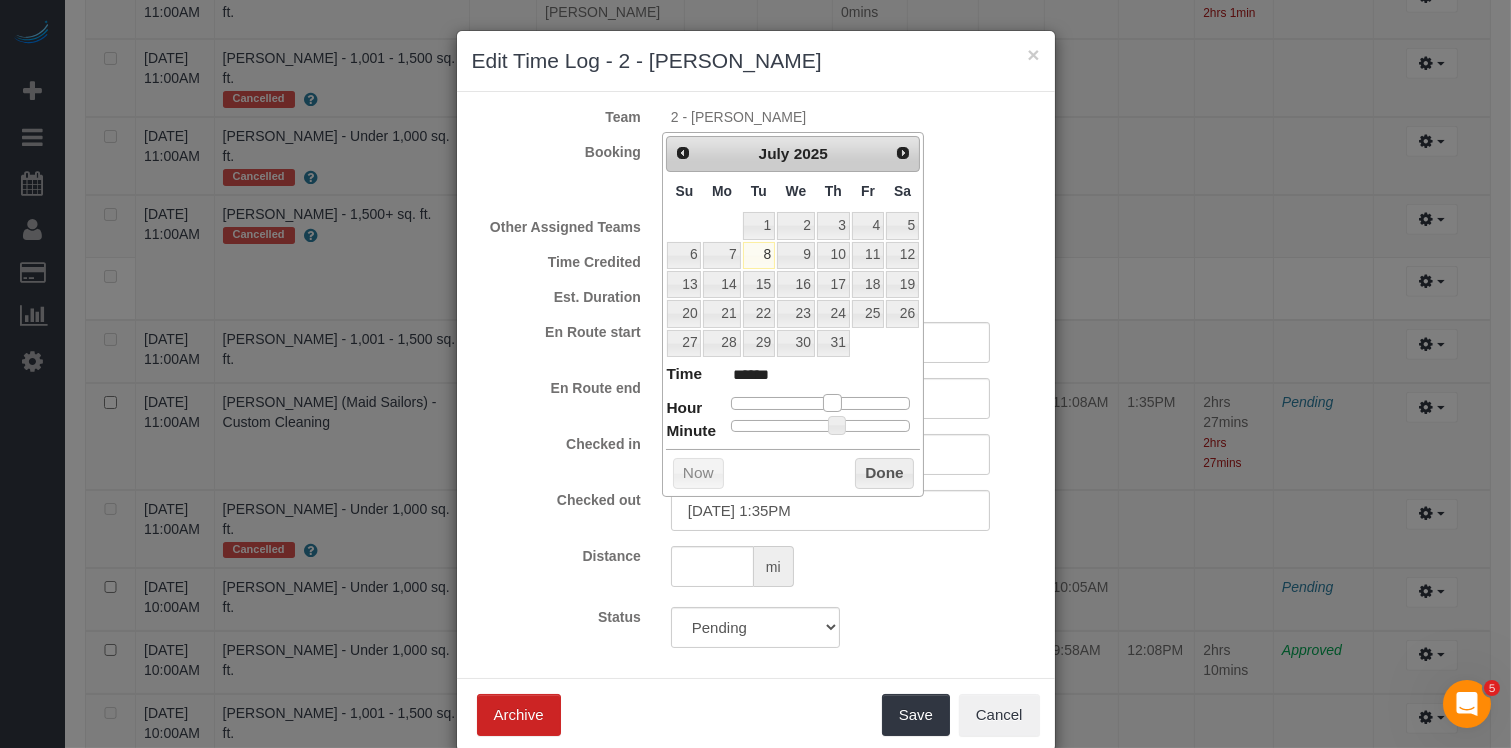 type on "07/08/2025 2:35PM" 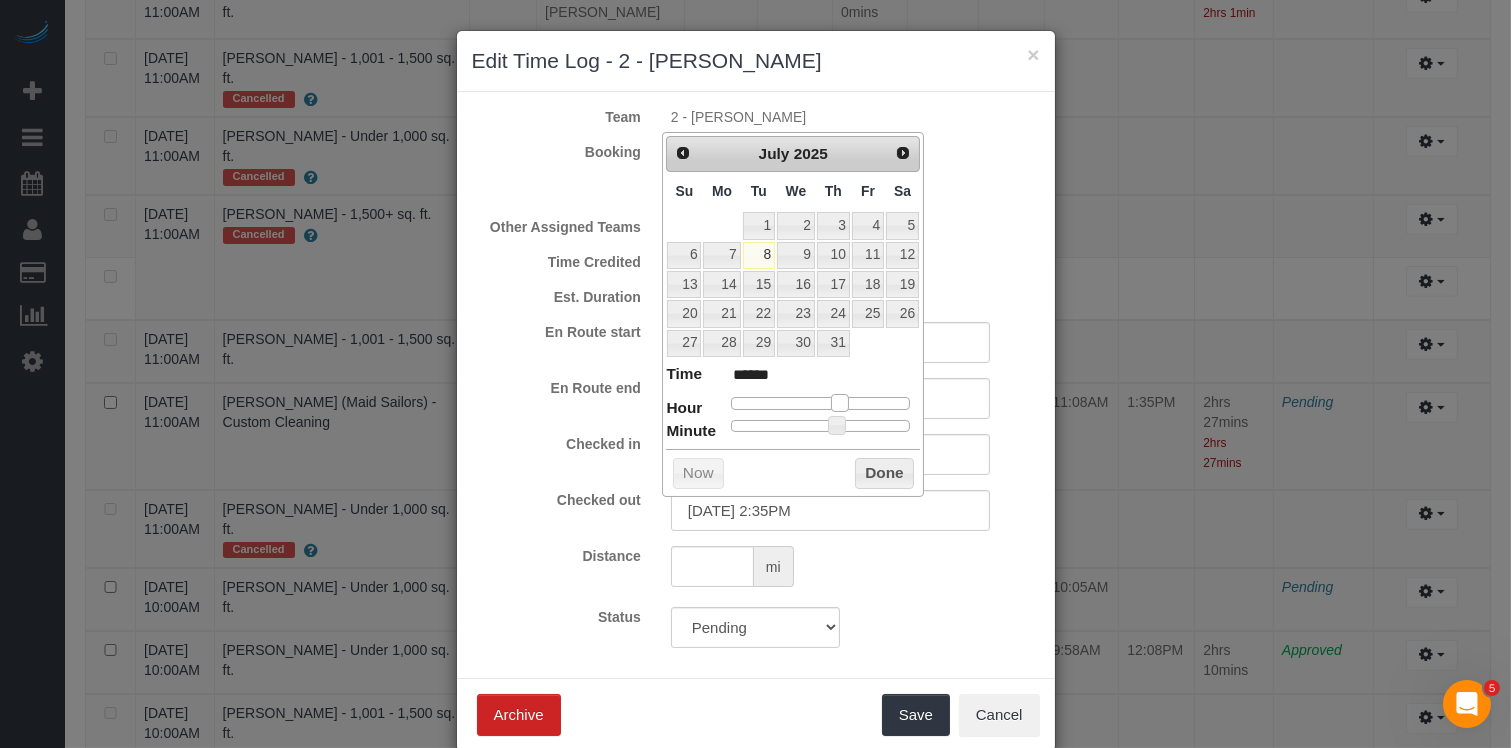 drag, startPoint x: 831, startPoint y: 399, endPoint x: 842, endPoint y: 422, distance: 25.495098 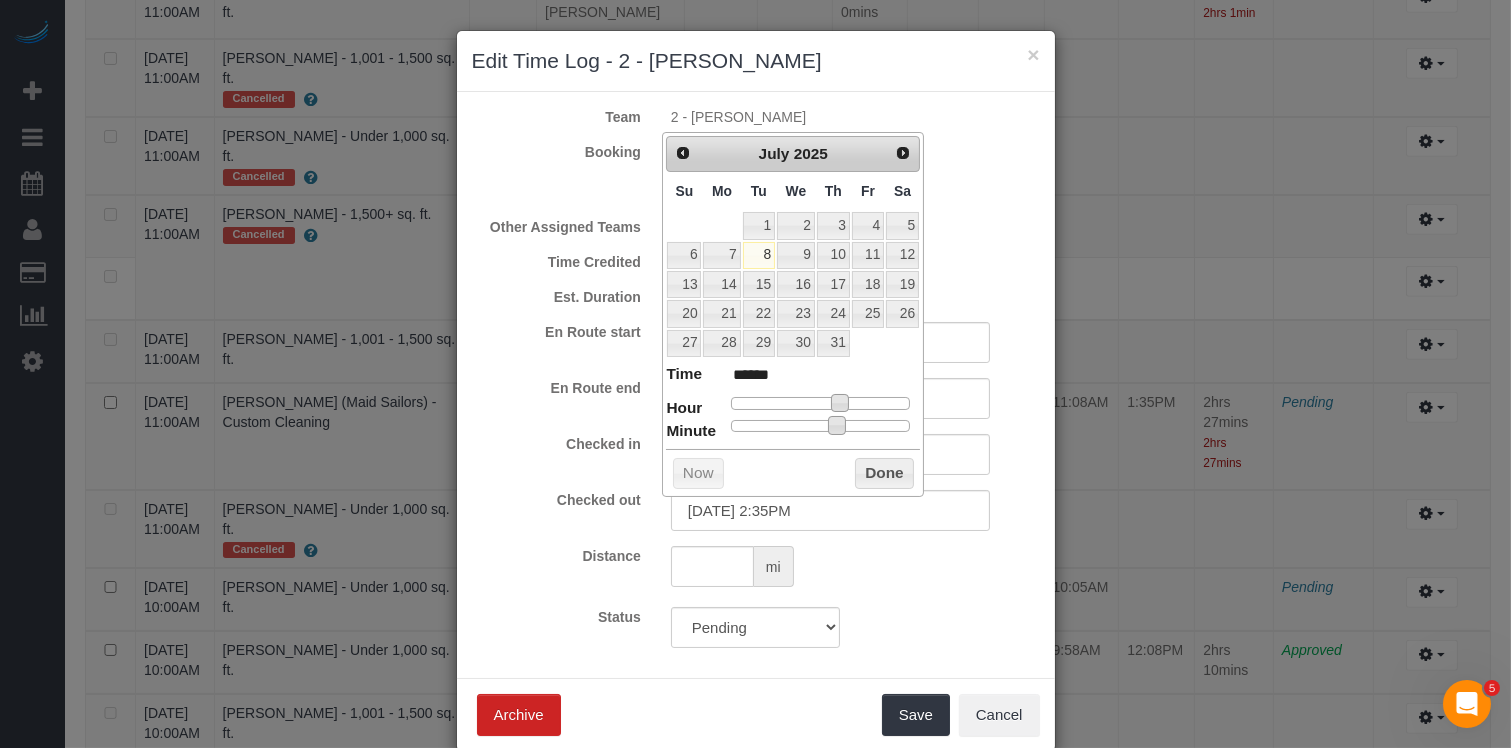 type on "07/08/2025 2:34PM" 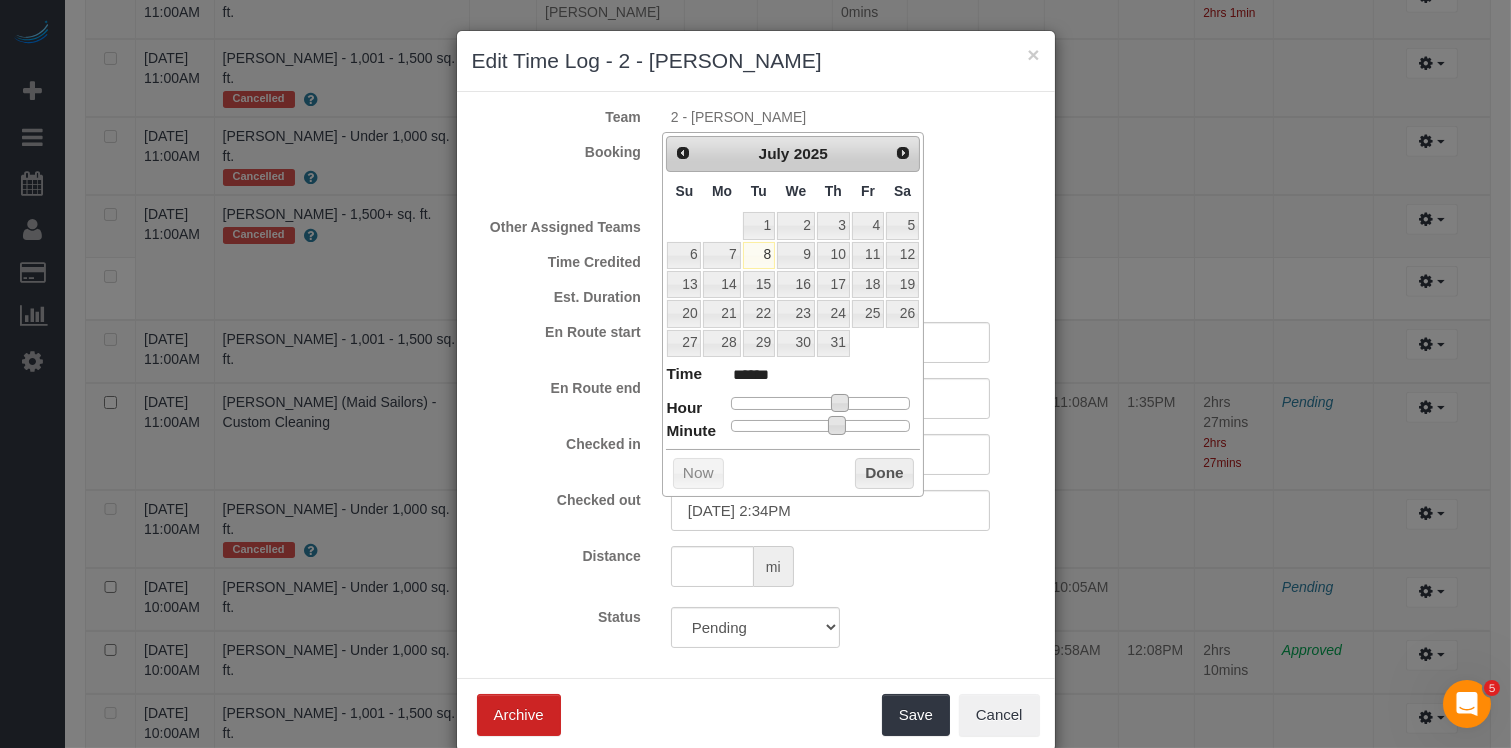 type on "07/08/2025 2:00PM" 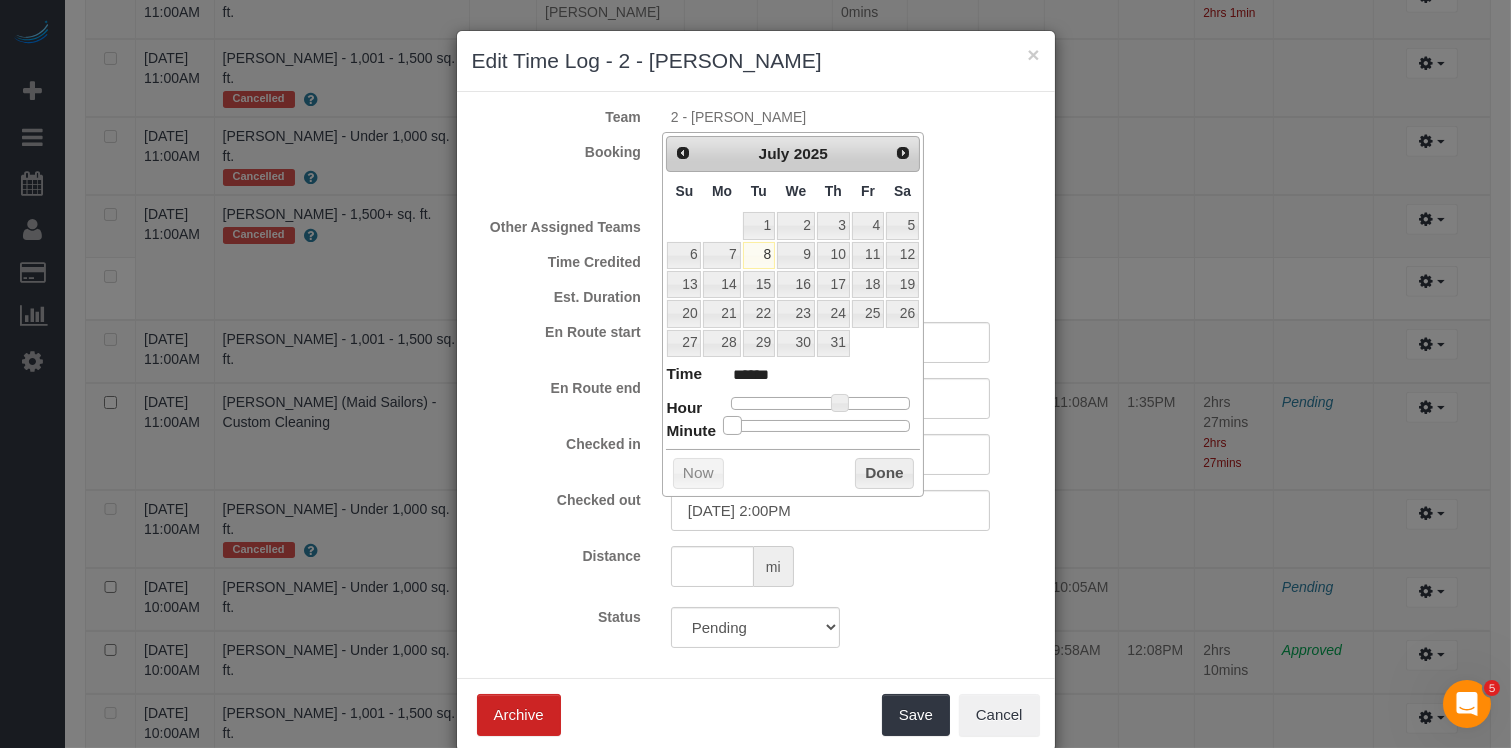 click on "Time ****** Hour Minute Second Millisecond Microsecond Time Zone ***** ***** ***** ***** ***** ***** ***** ***** ***** ***** ***** ***** ***** ***** ***** ***** ***** ***** ***** ***** ***** ***** ***** ***** ***** ***** ***** ***** ***** ***** ***** ***** ***** ***** ***** ***** ***** ***** ***** *****" at bounding box center (793, 397) 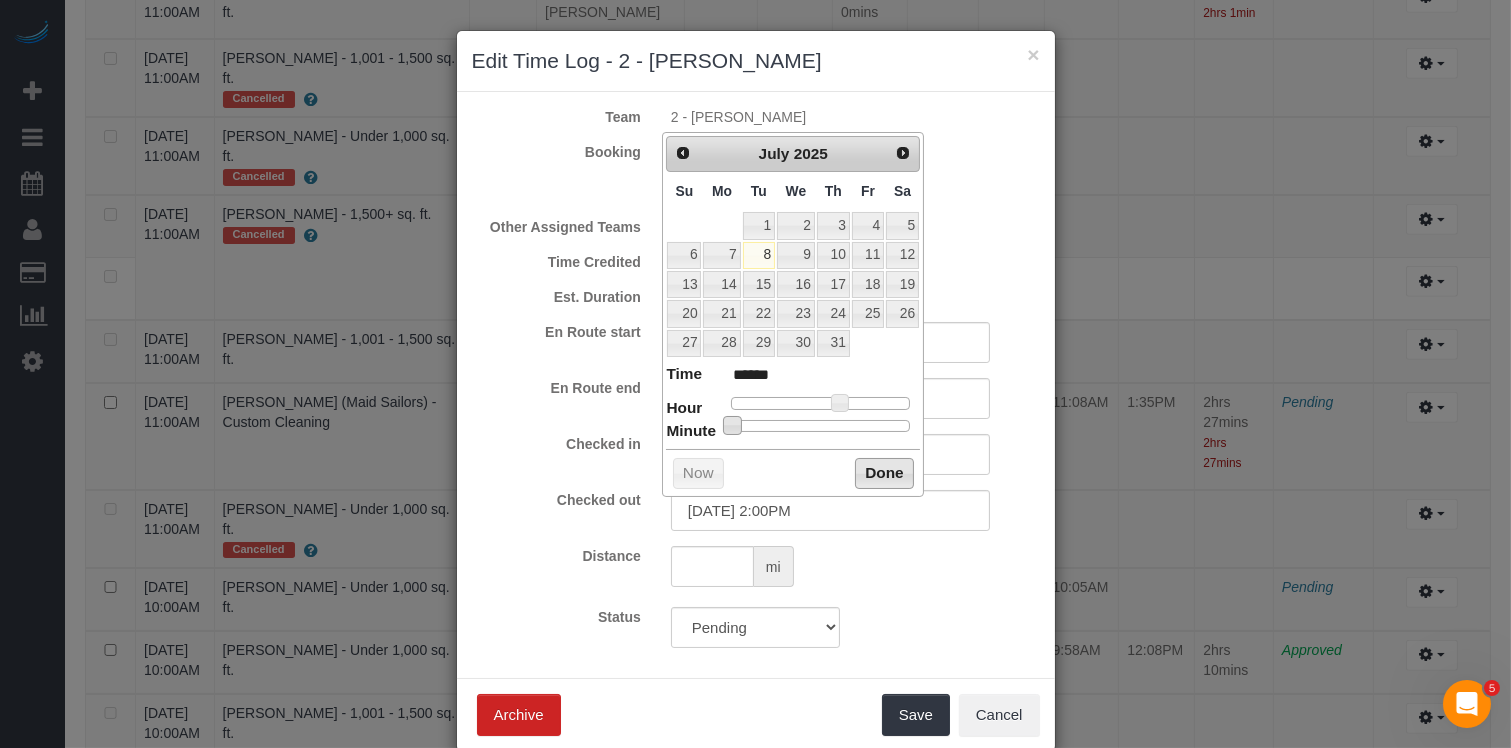 drag, startPoint x: 865, startPoint y: 462, endPoint x: 883, endPoint y: 499, distance: 41.14608 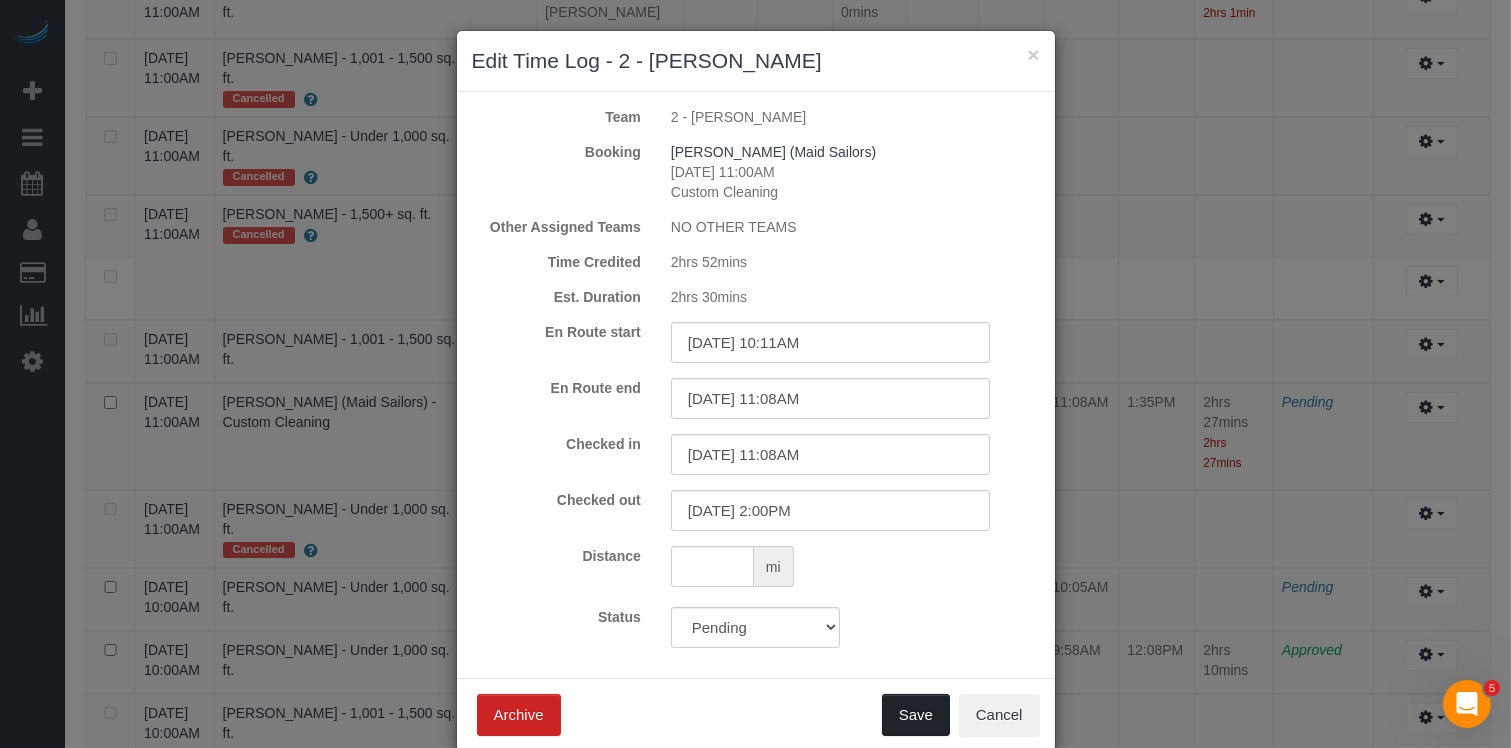 click on "Save" at bounding box center [916, 715] 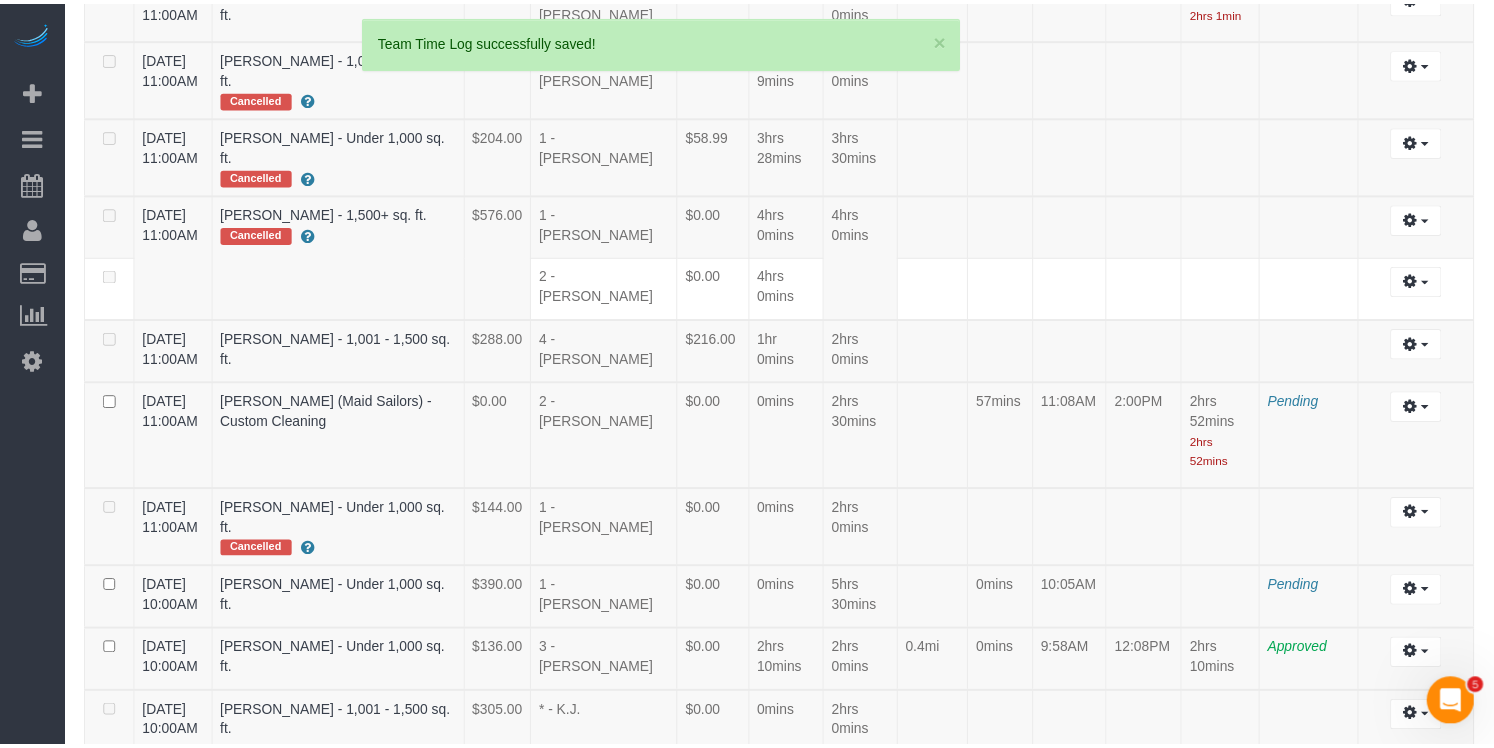 scroll, scrollTop: 2007, scrollLeft: 0, axis: vertical 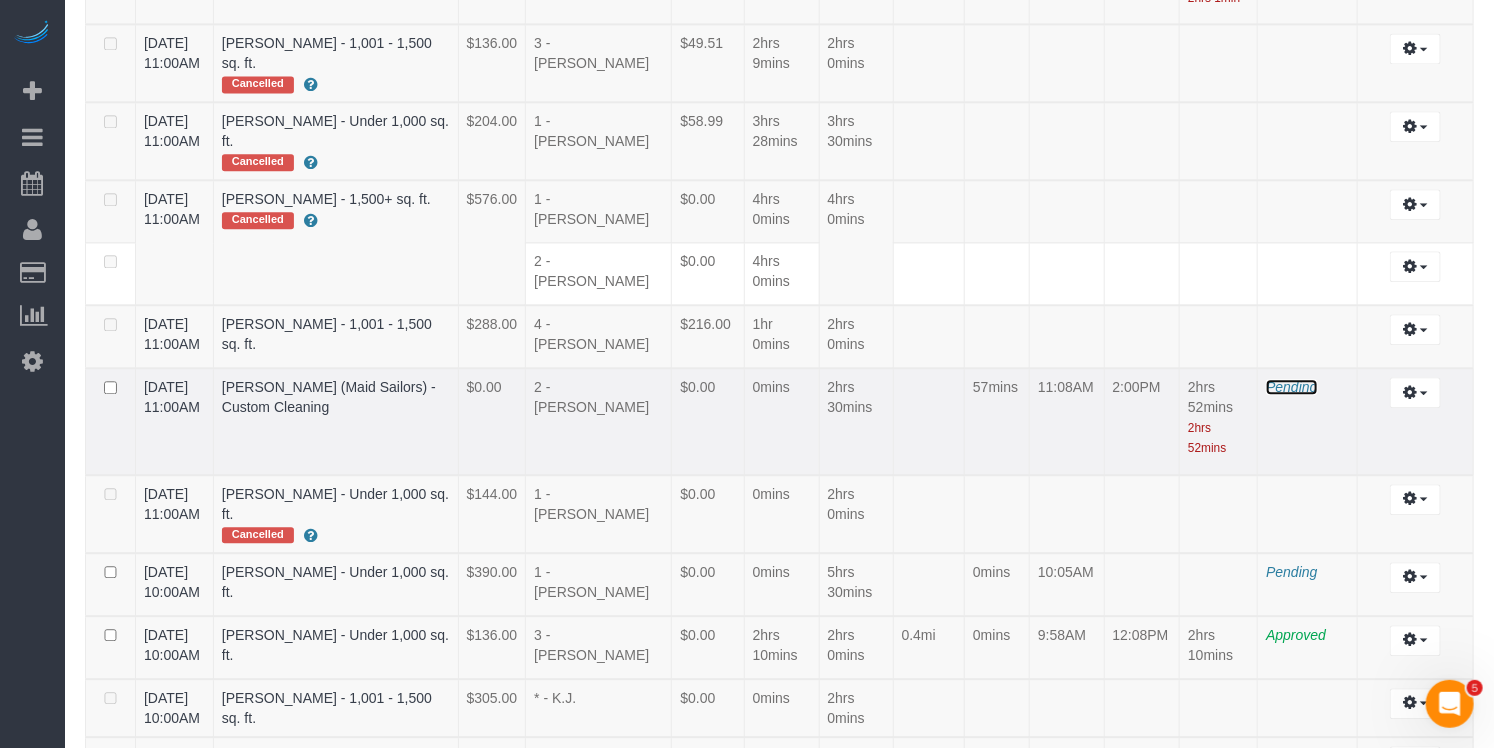 click on "Pending" at bounding box center [1291, 387] 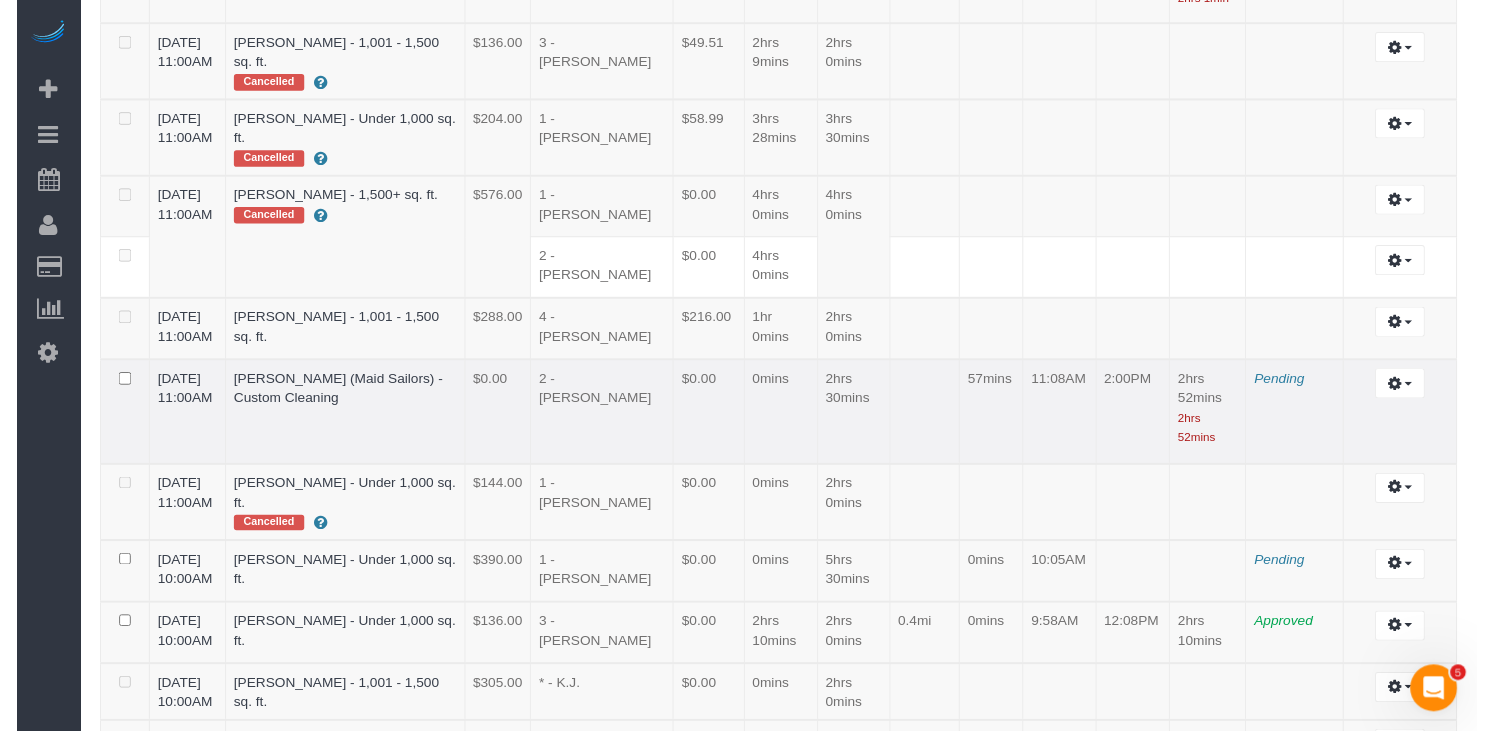 scroll, scrollTop: 2697, scrollLeft: 0, axis: vertical 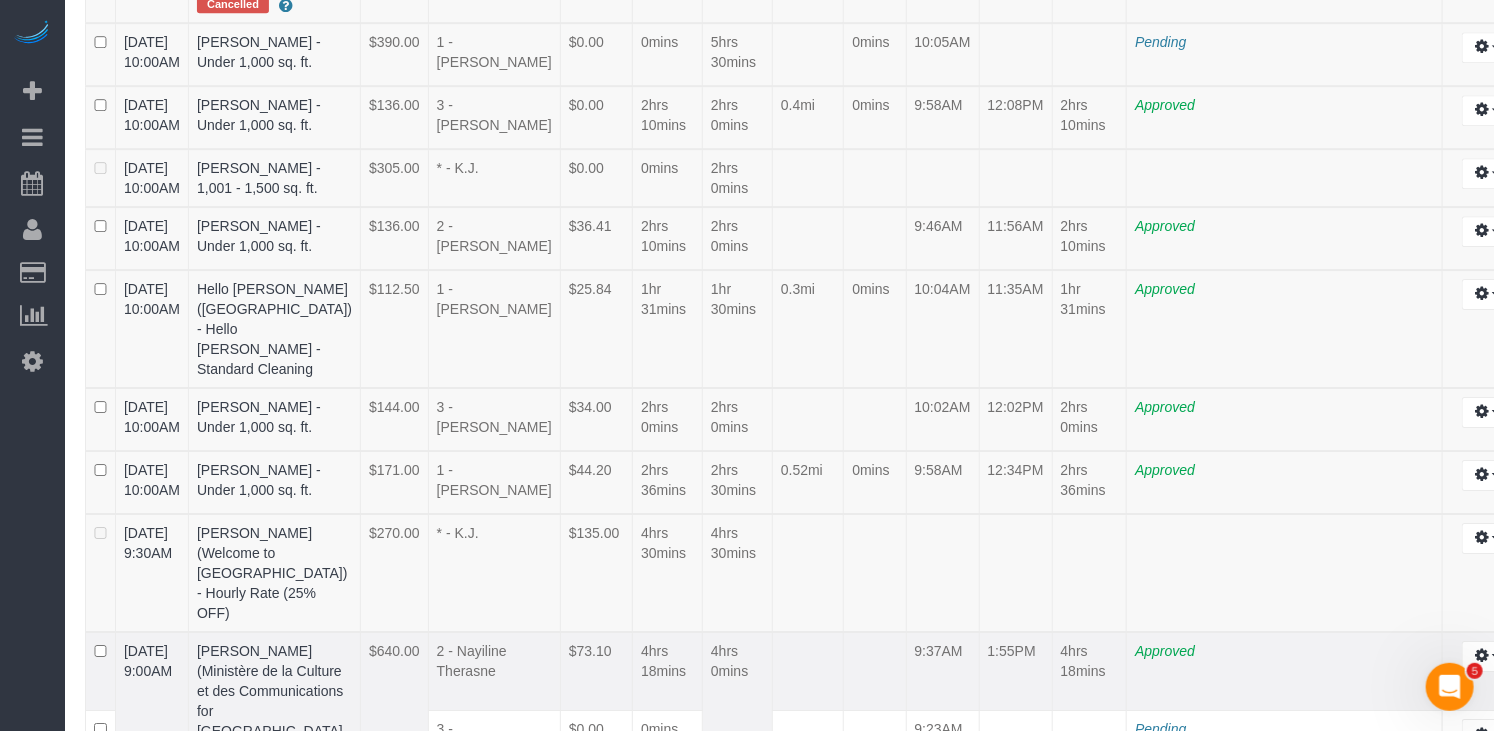 click on "**********" at bounding box center [1284, -142] 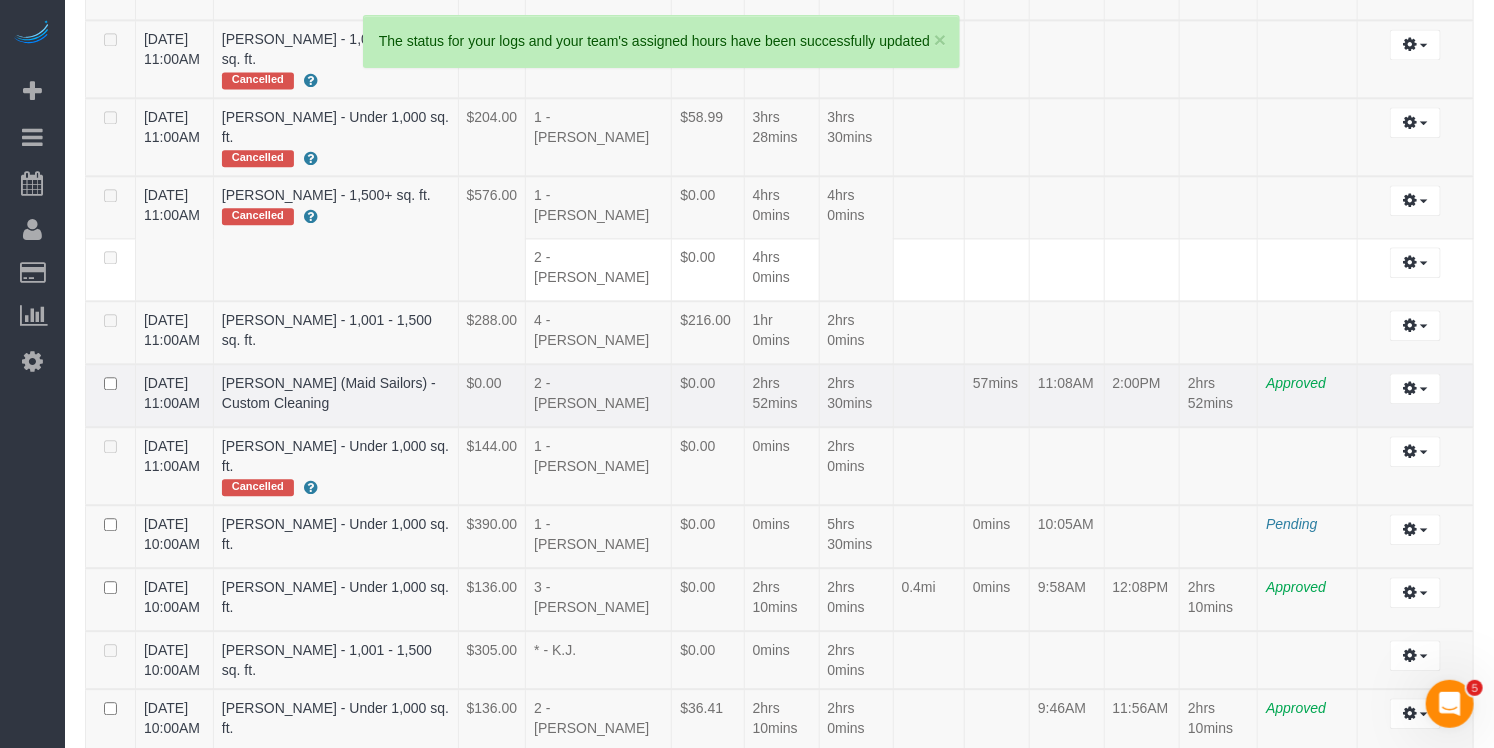 scroll, scrollTop: 2011, scrollLeft: 0, axis: vertical 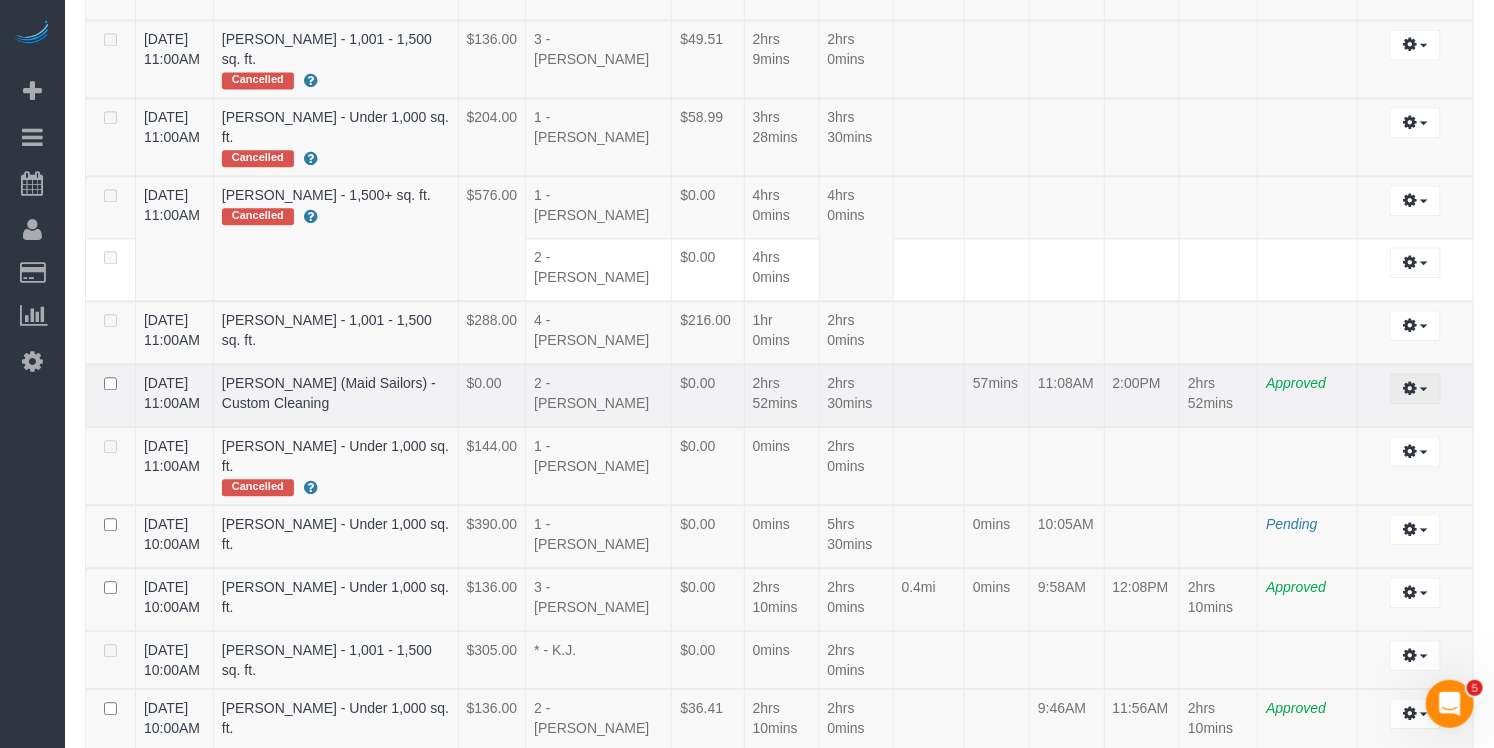 click on "Edit
Archive ..." at bounding box center [1416, 395] 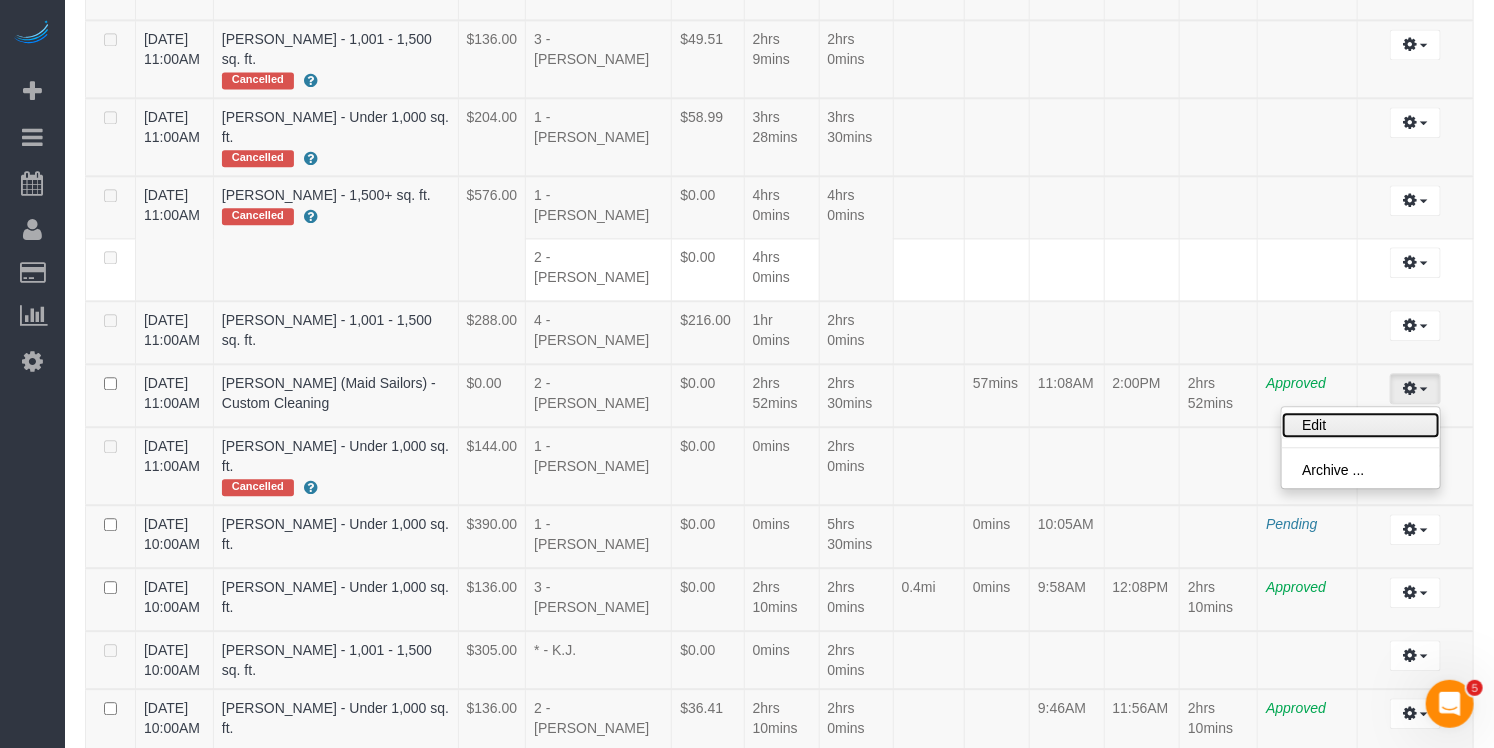 drag, startPoint x: 1398, startPoint y: 267, endPoint x: 1509, endPoint y: 294, distance: 114.236595 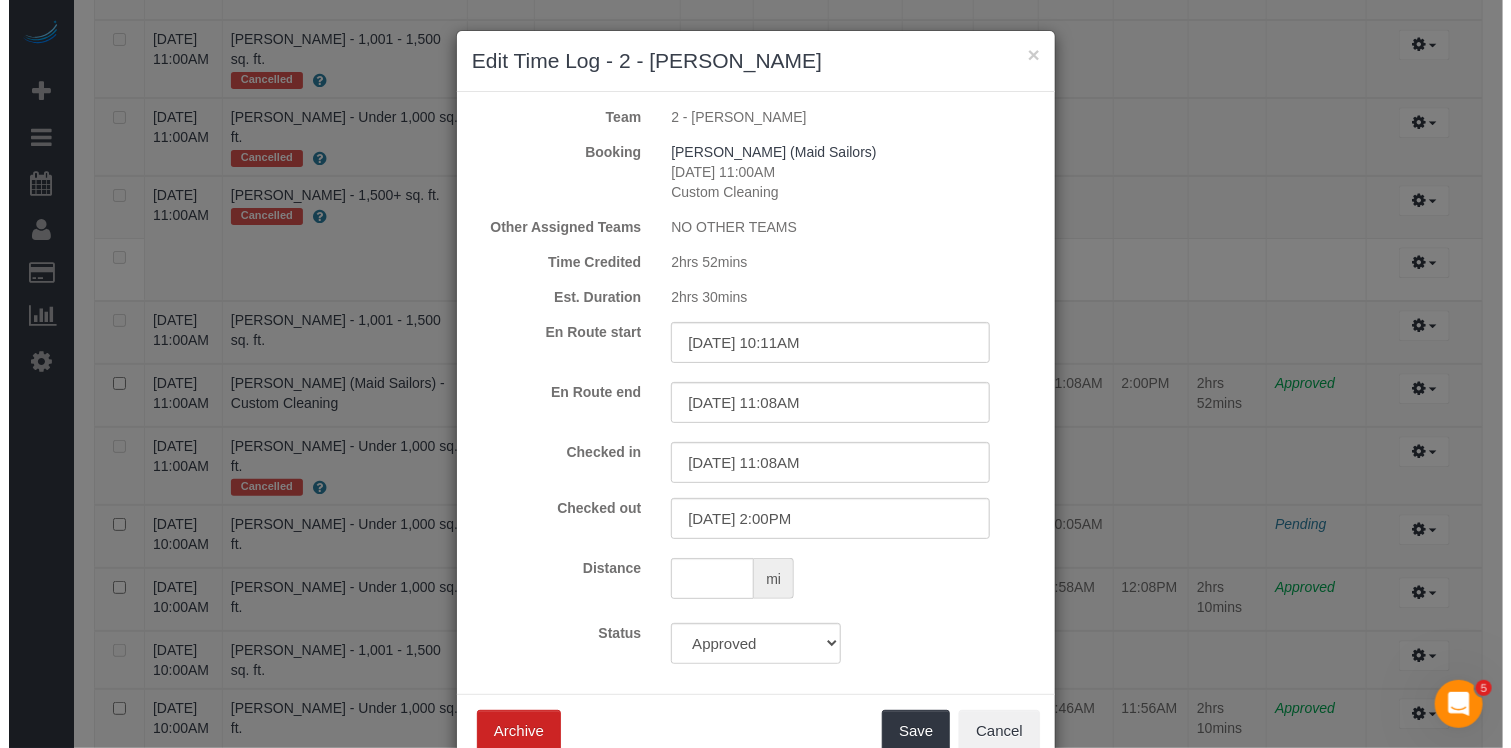 scroll, scrollTop: 1976, scrollLeft: 0, axis: vertical 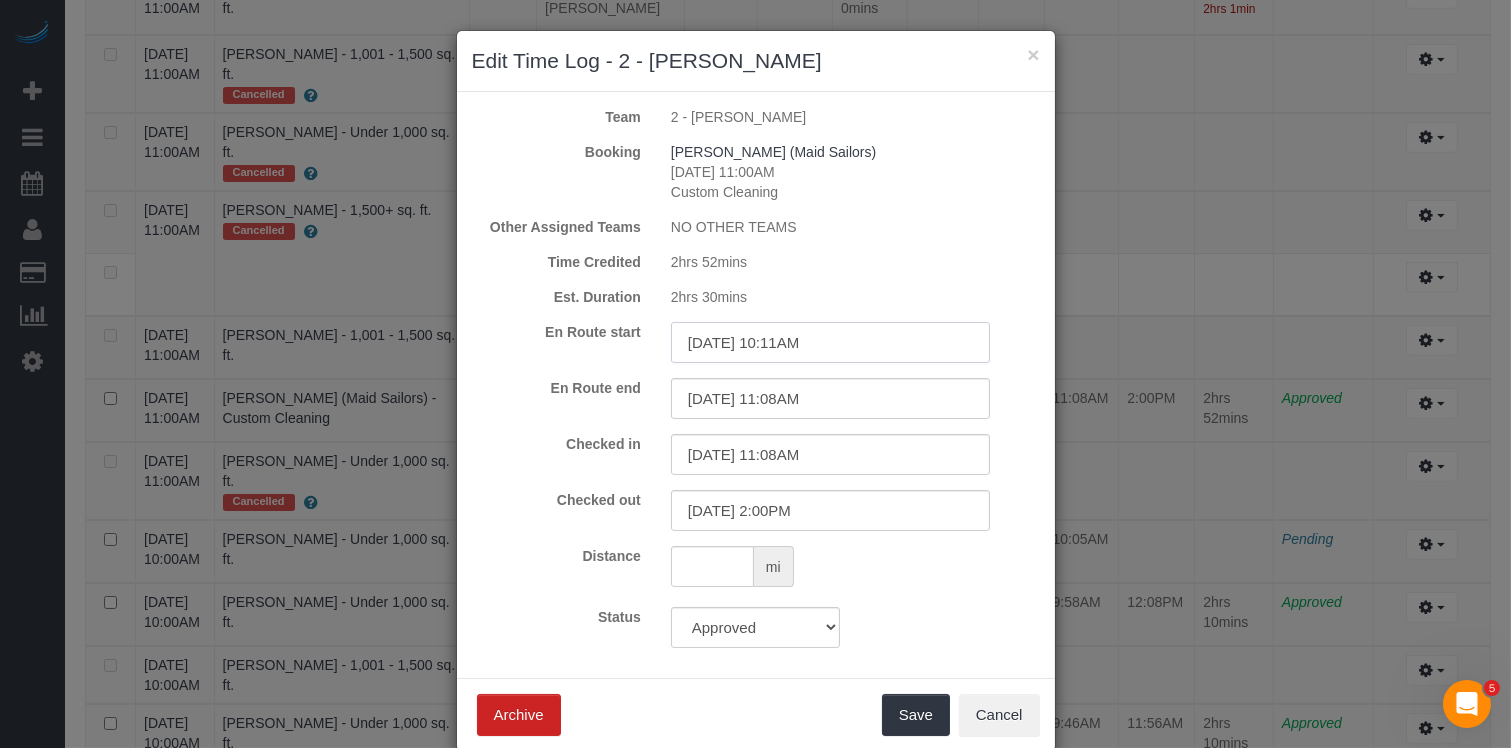 click on "07/08/2025 10:11AM" at bounding box center (830, 342) 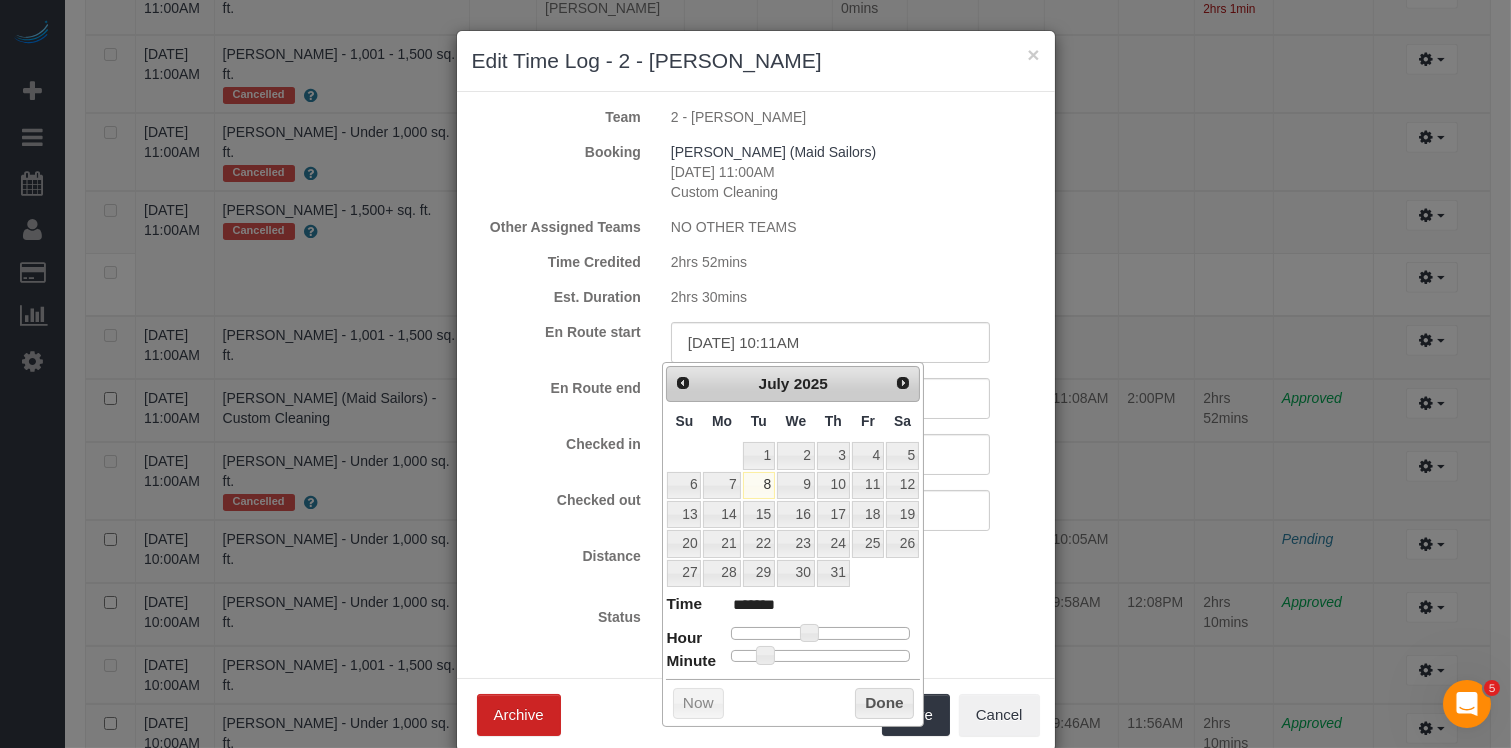 type on "07/08/2025 10:35AM" 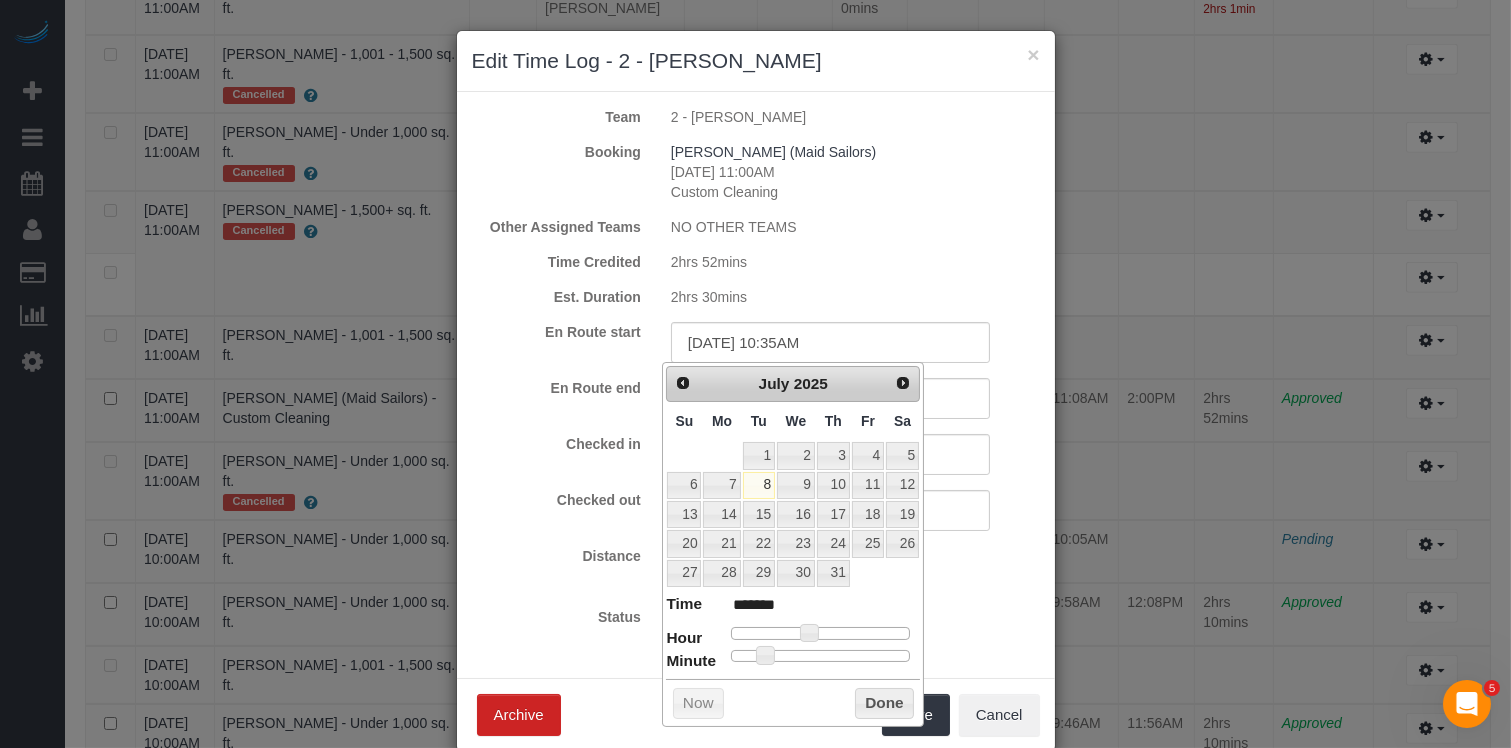 click at bounding box center (820, 656) 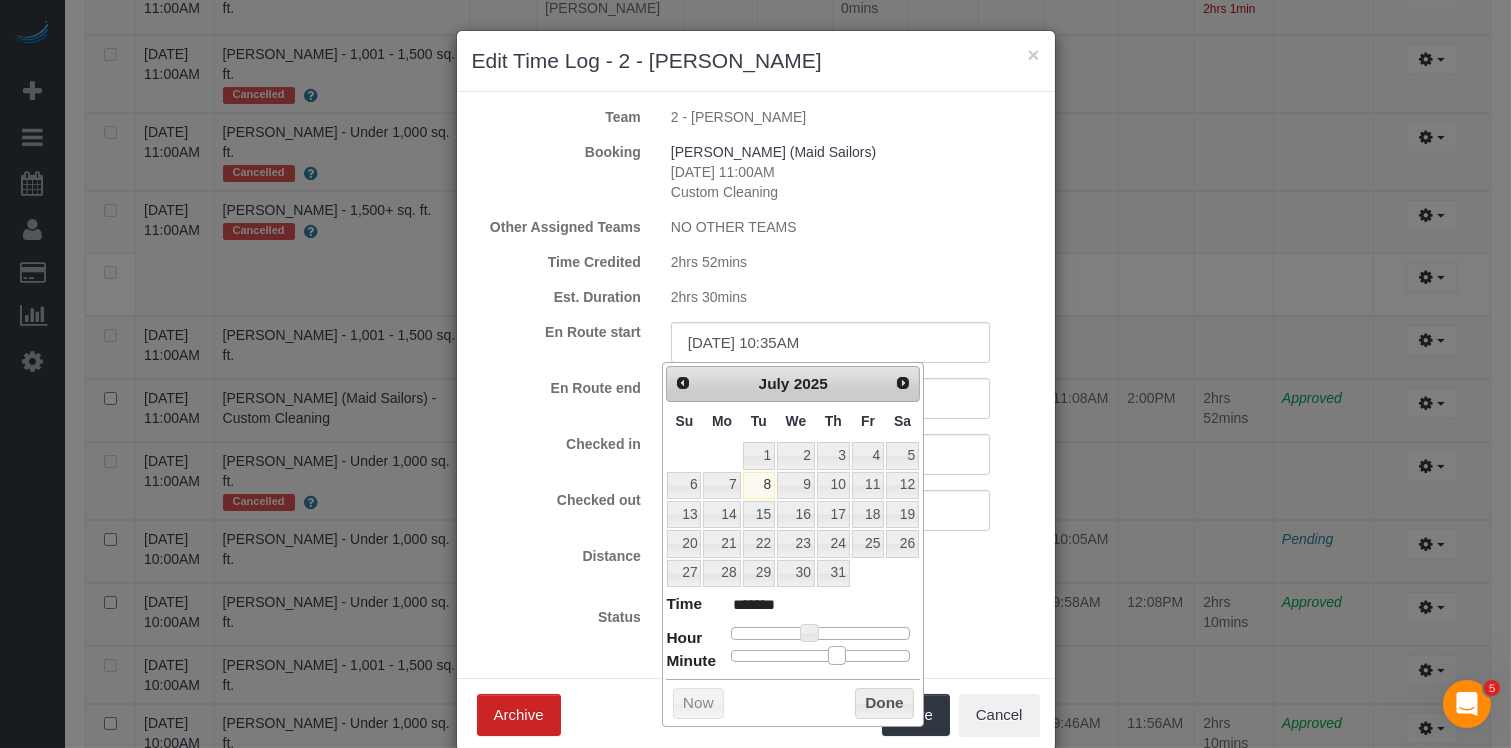 type on "07/08/2025 10:36AM" 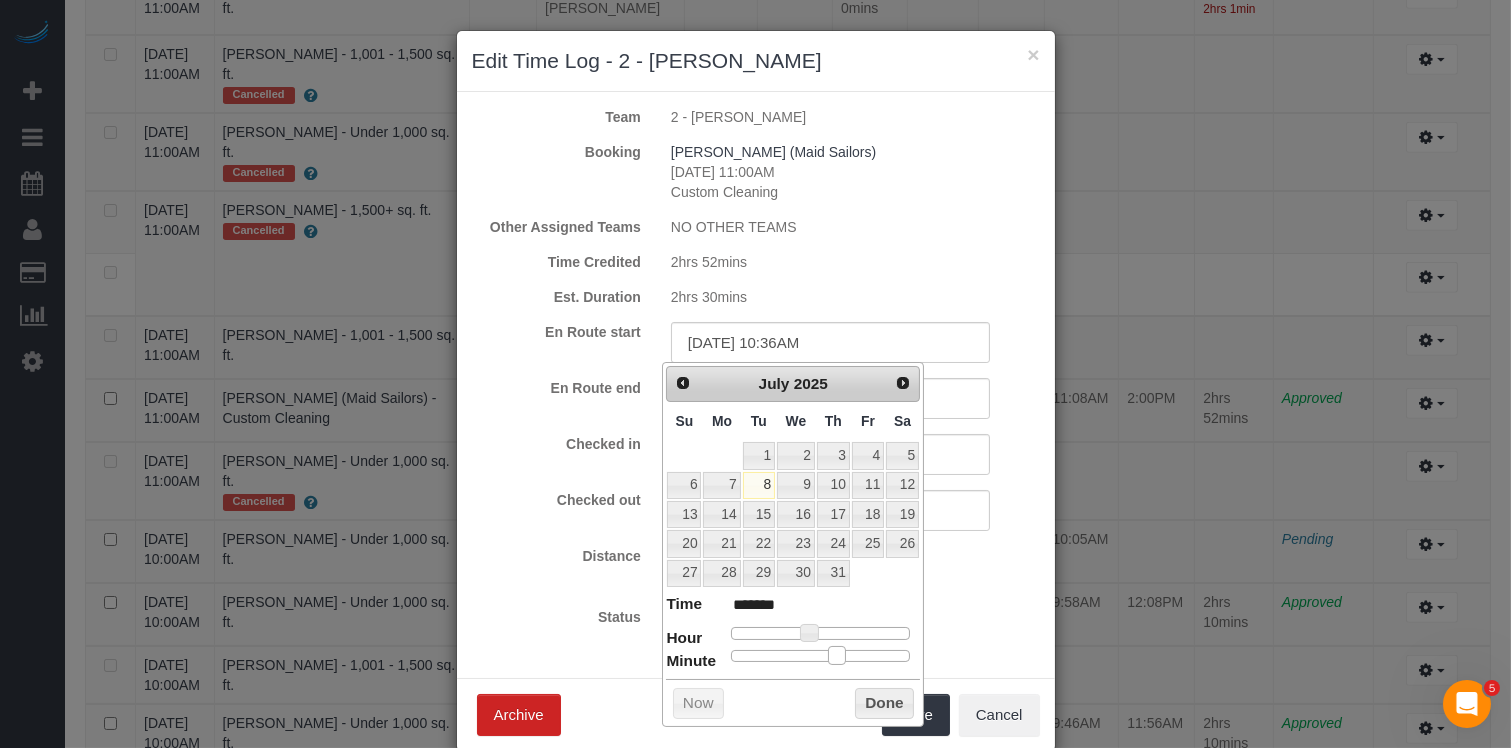 type on "07/08/2025 10:37AM" 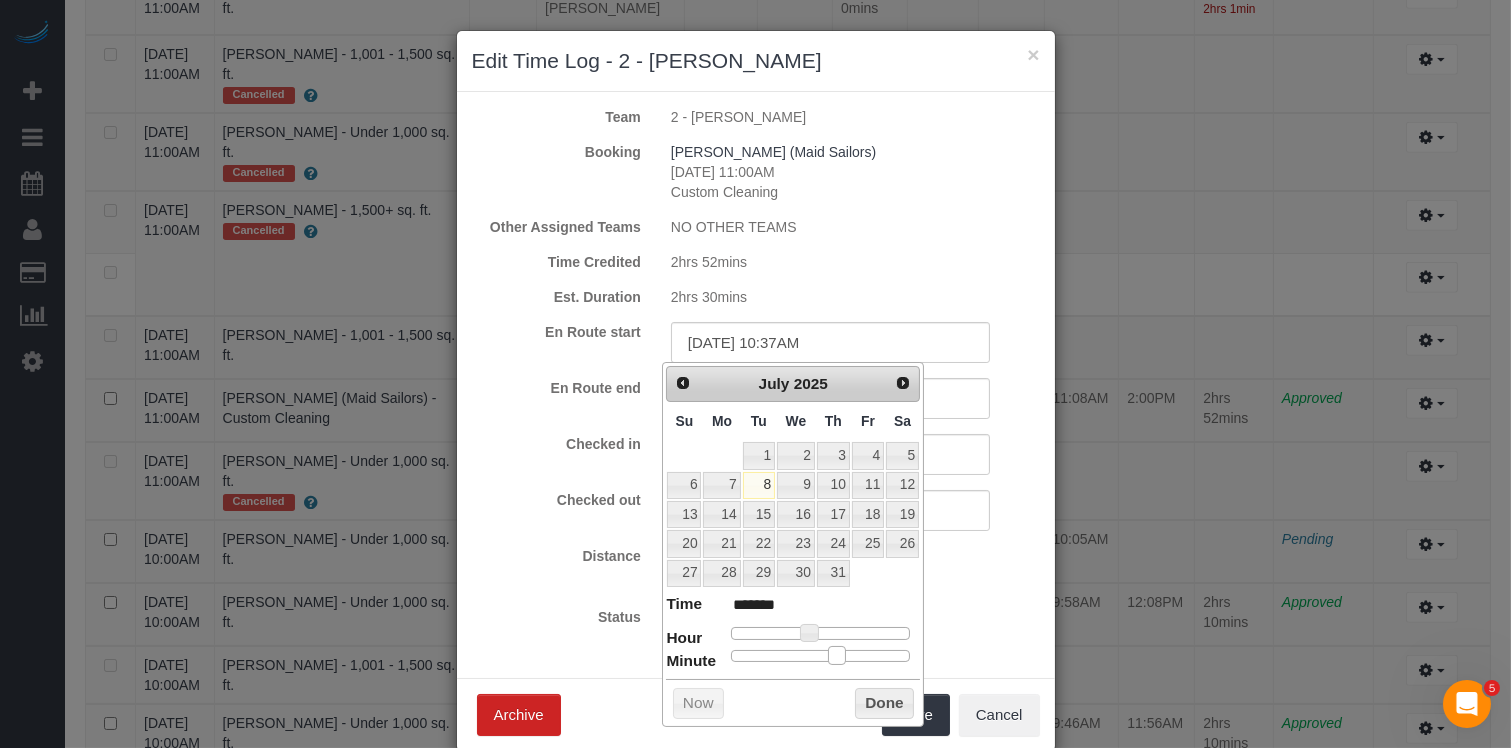 type on "07/08/2025 10:39AM" 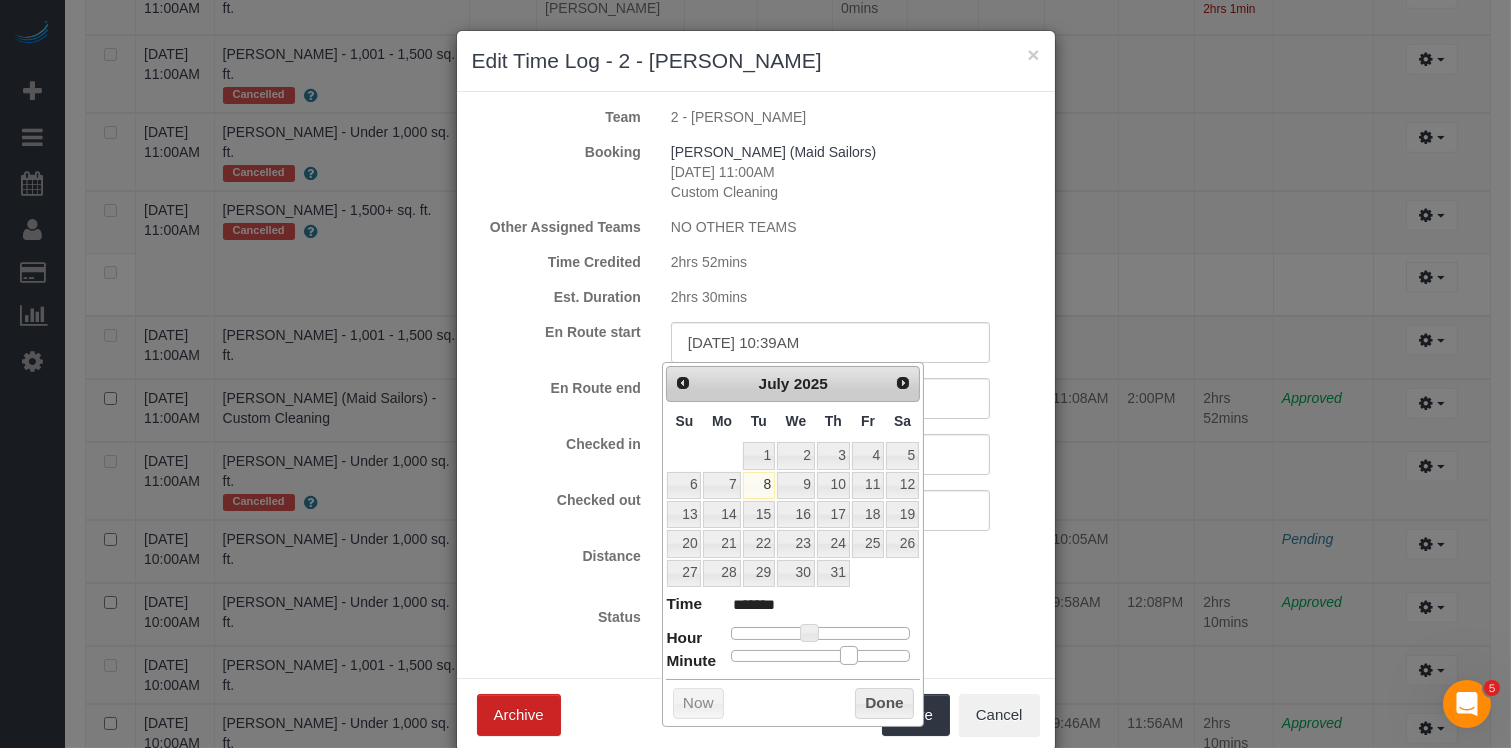 type on "07/08/2025 10:40AM" 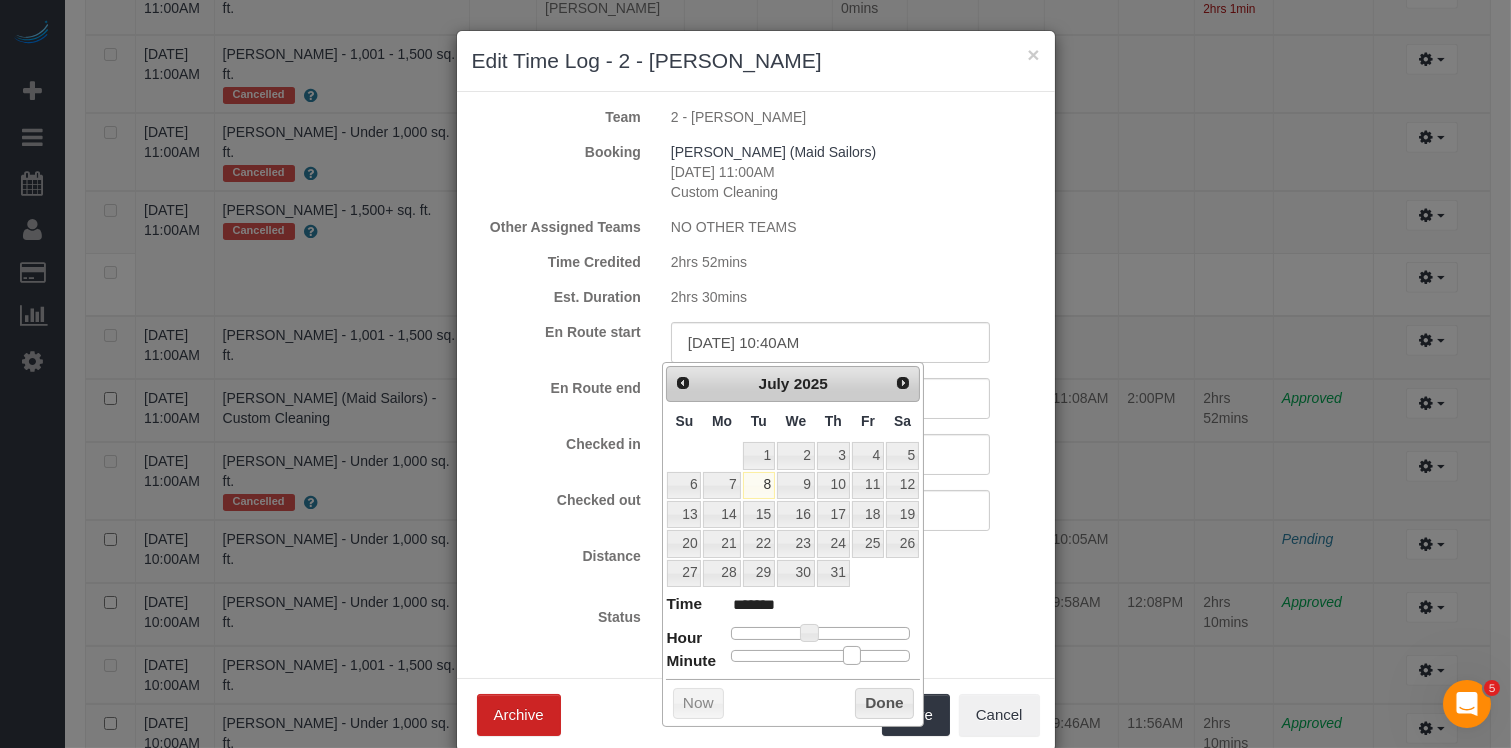 type on "07/08/2025 10:39AM" 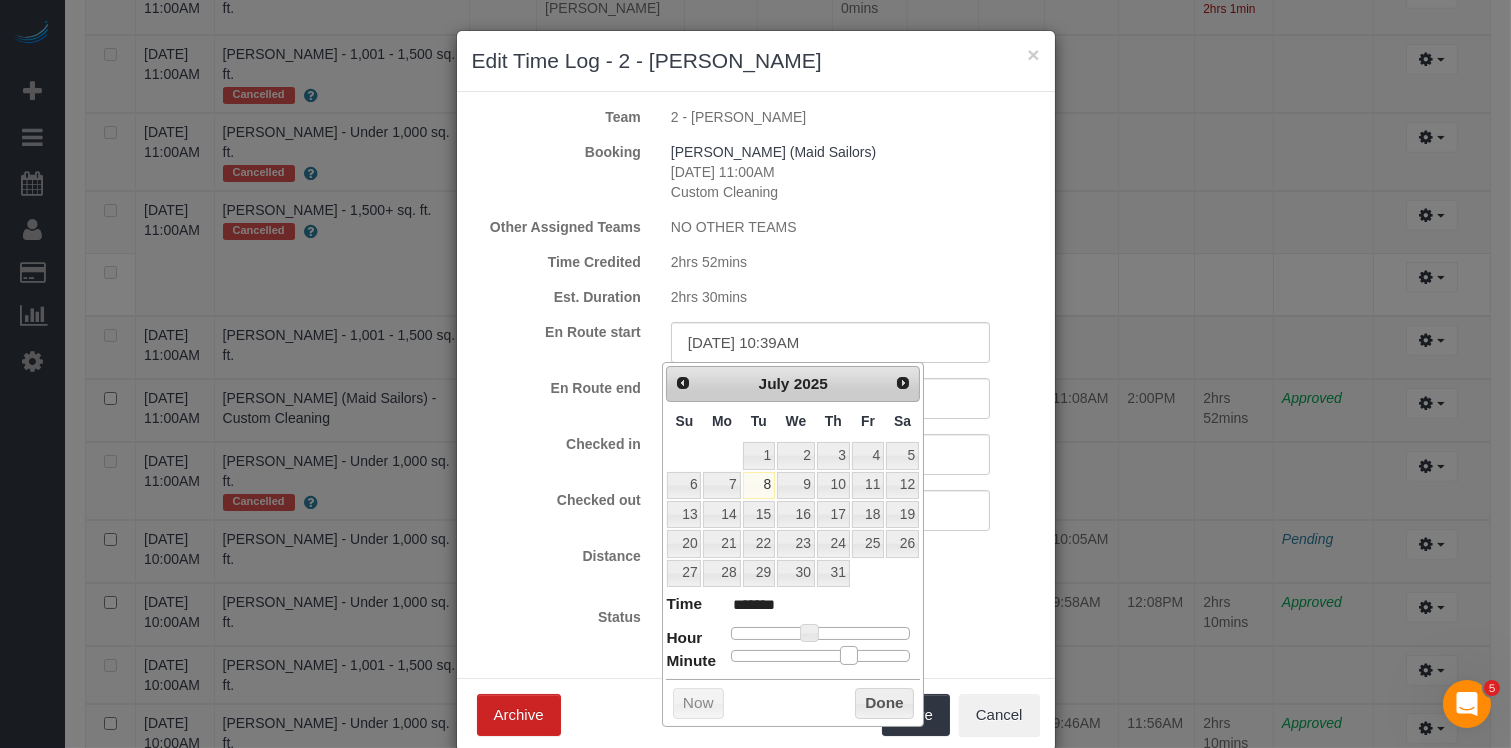 type on "07/08/2025 10:38AM" 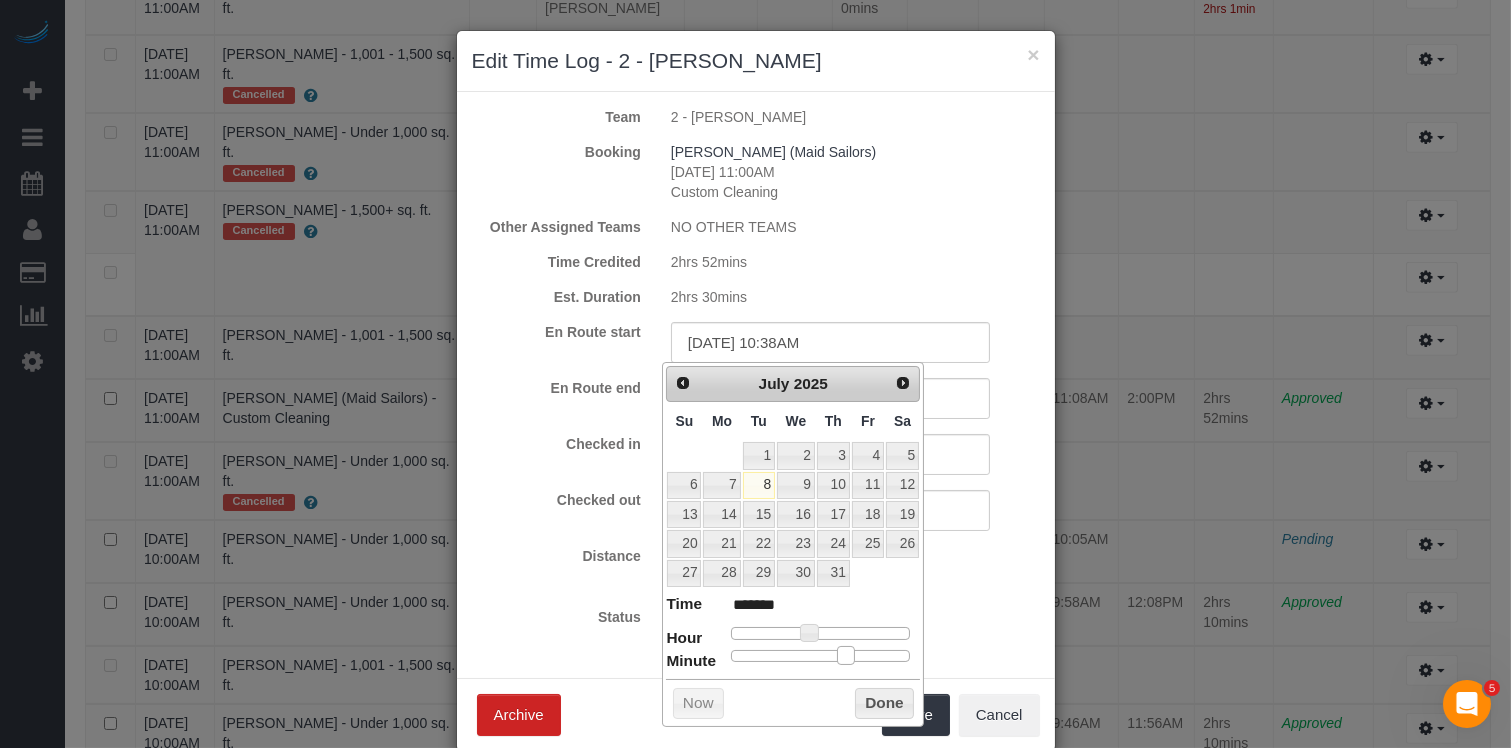 drag, startPoint x: 837, startPoint y: 652, endPoint x: 848, endPoint y: 652, distance: 11 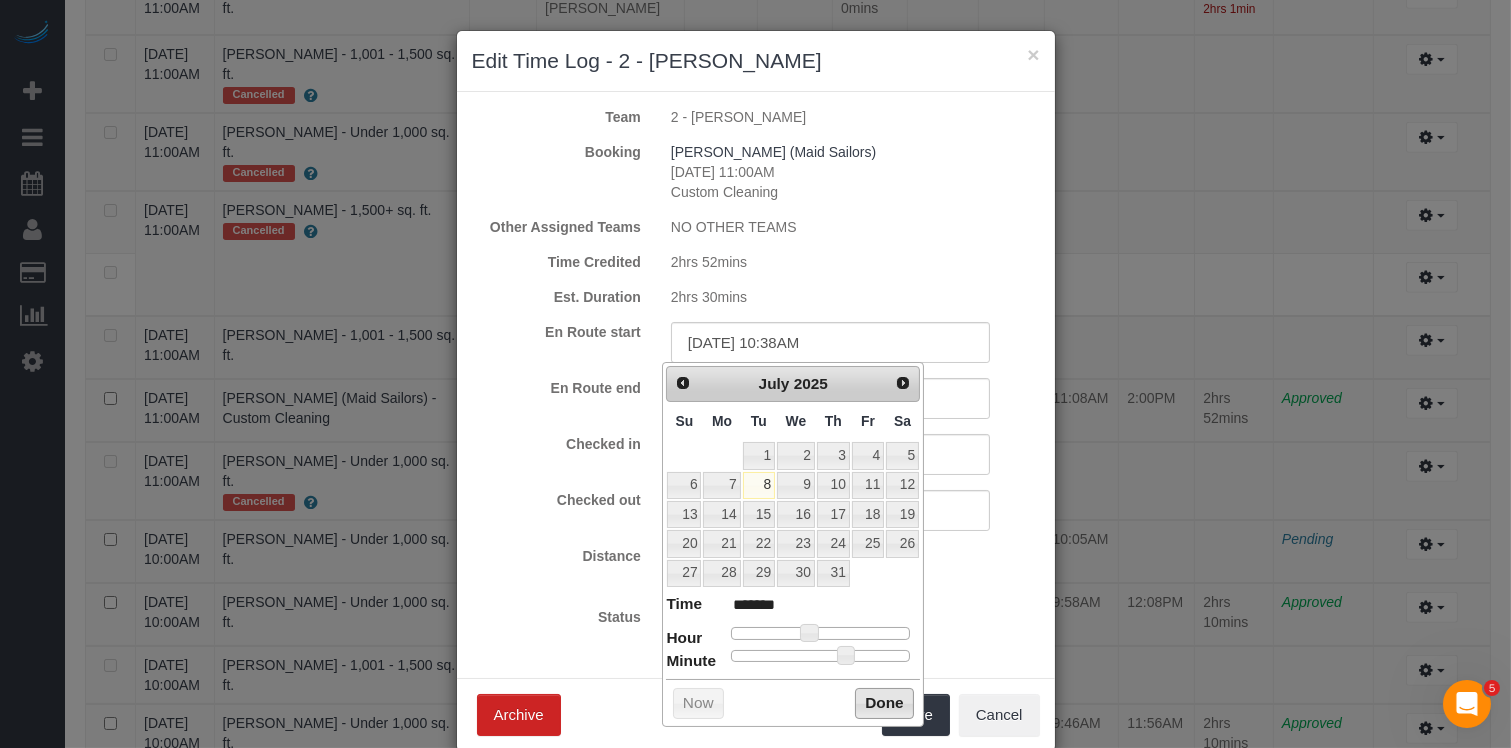 click on "Done" at bounding box center (884, 704) 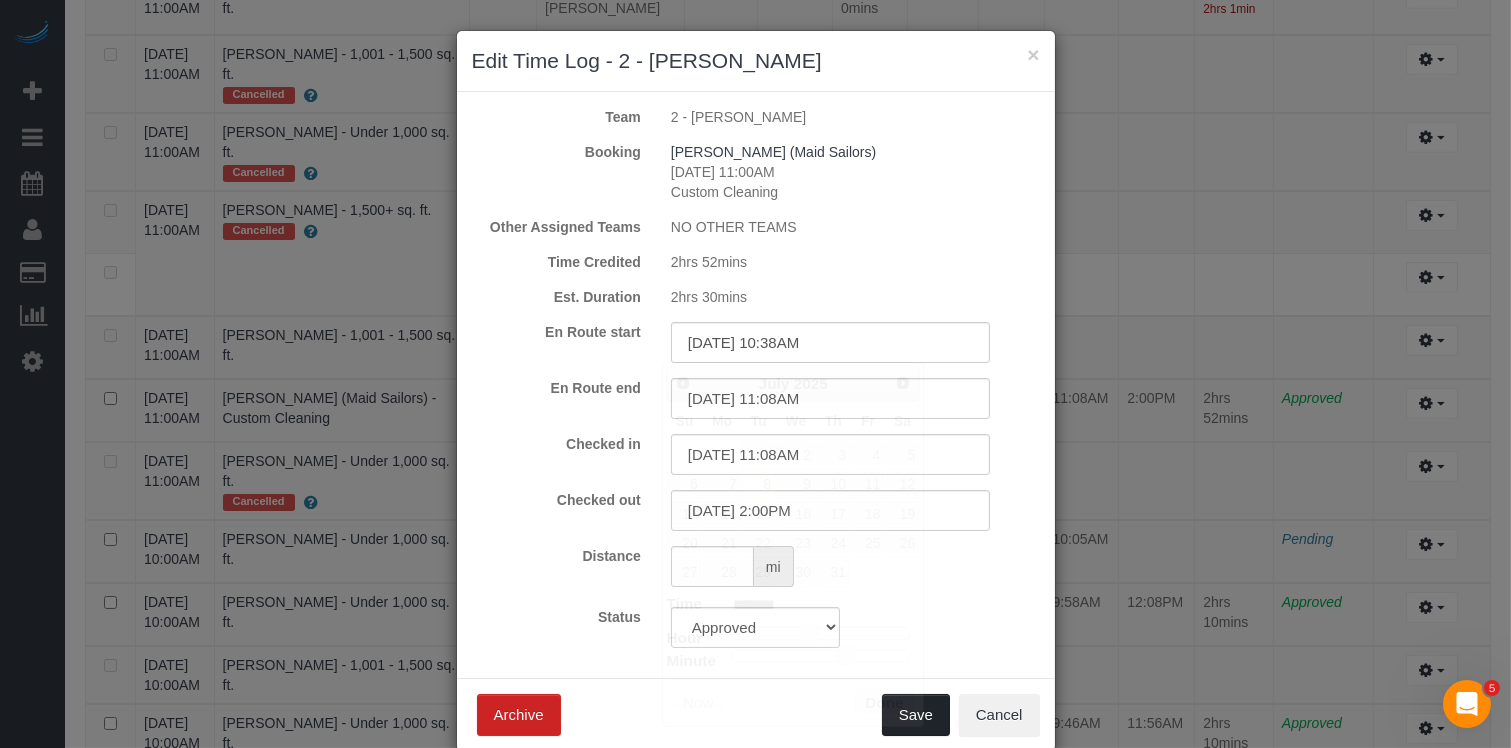 click on "Save" at bounding box center (916, 715) 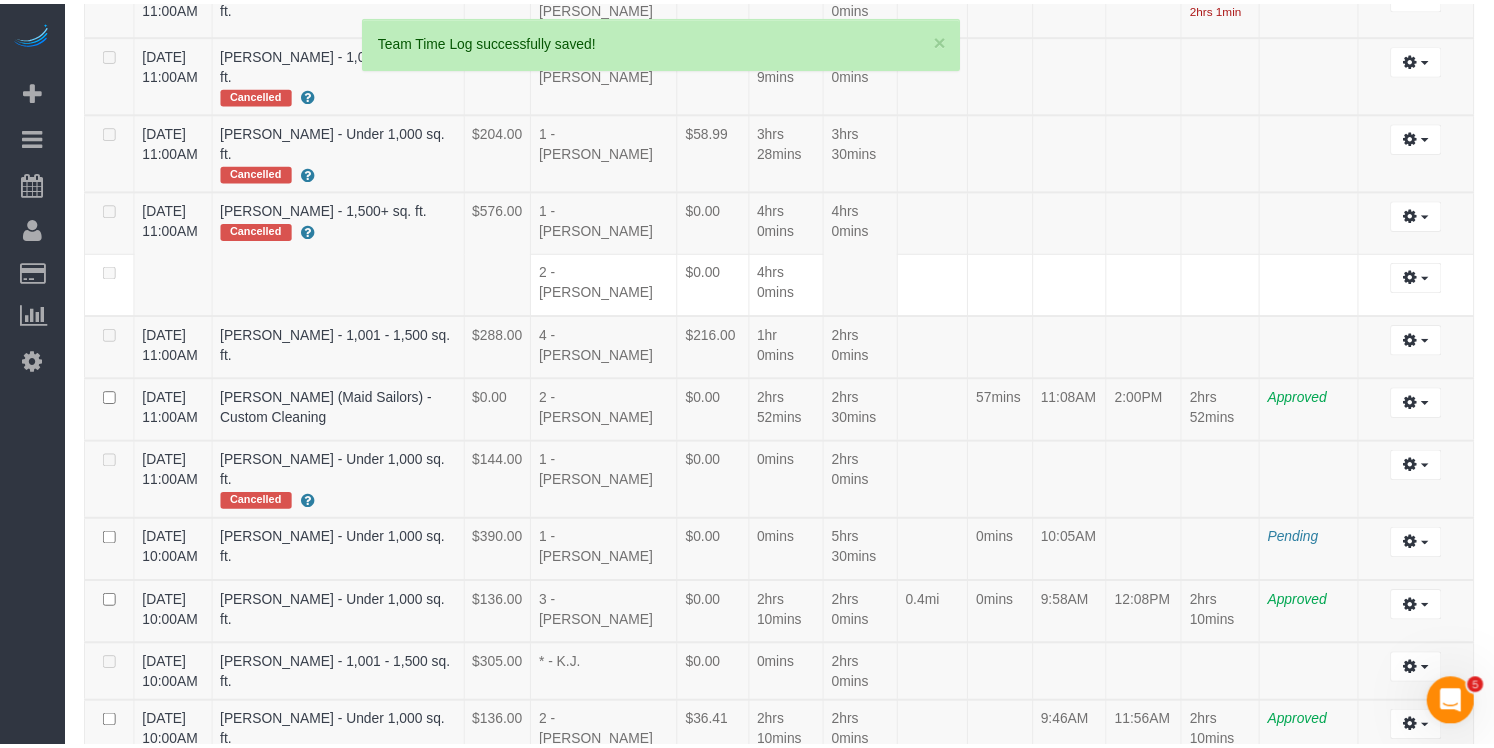 scroll, scrollTop: 2011, scrollLeft: 0, axis: vertical 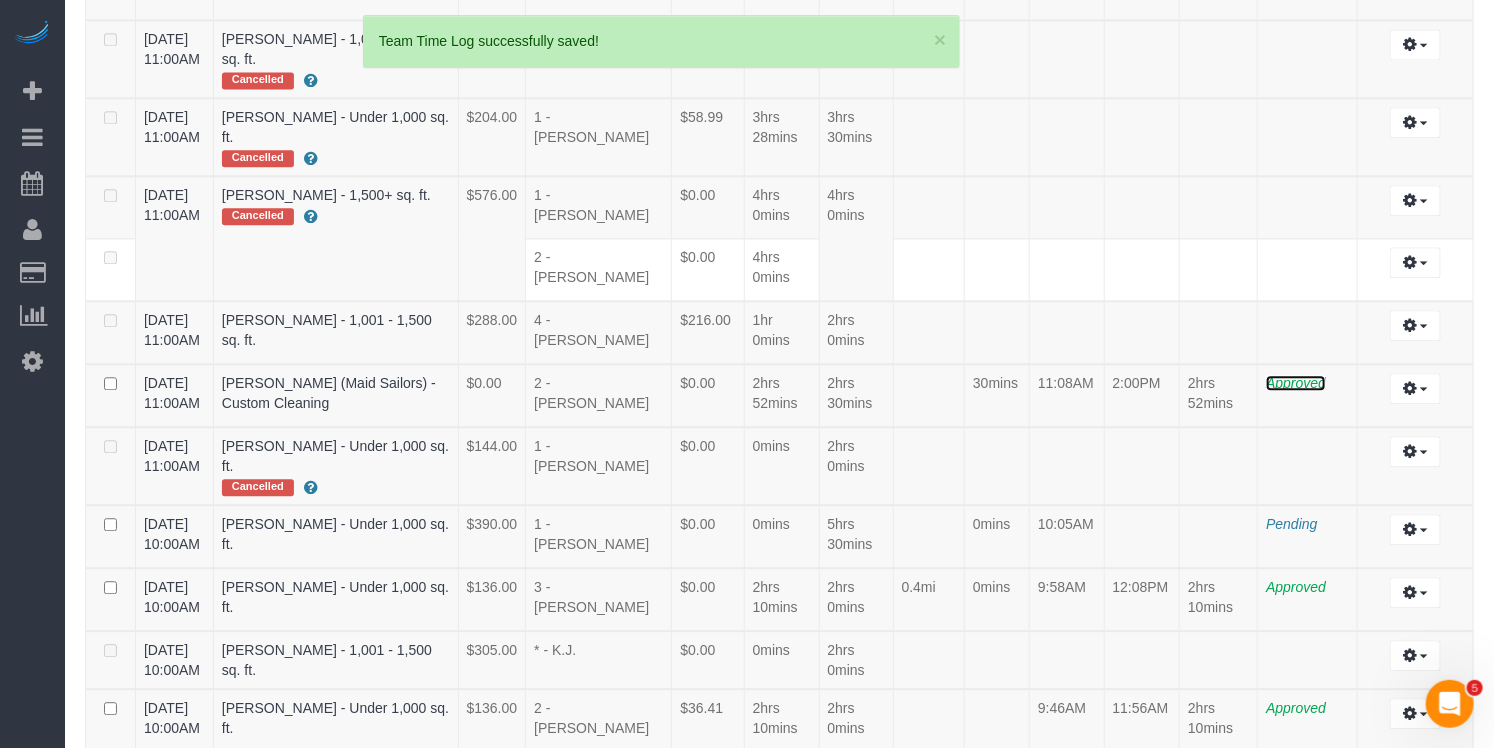 click on "Approved" at bounding box center [1296, 383] 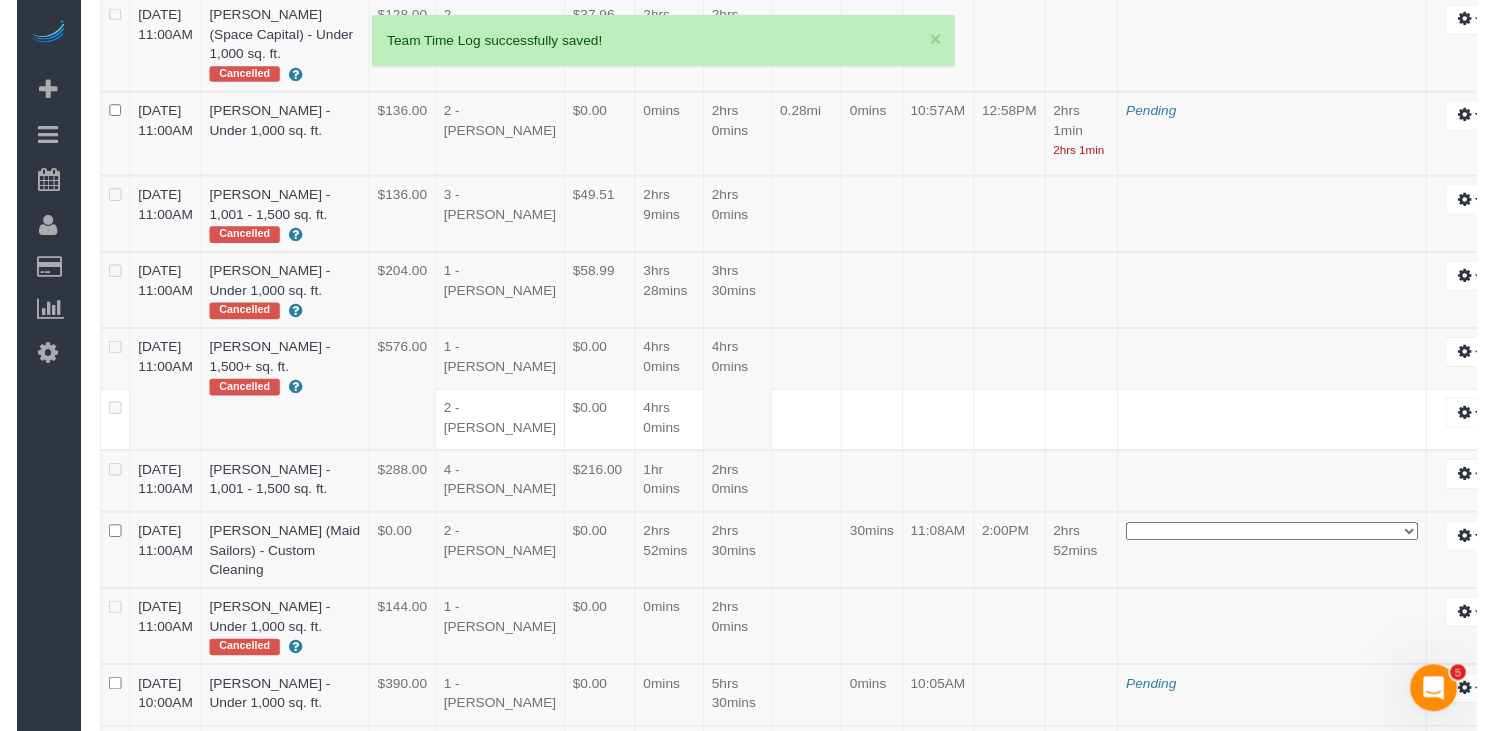 scroll, scrollTop: 2701, scrollLeft: 0, axis: vertical 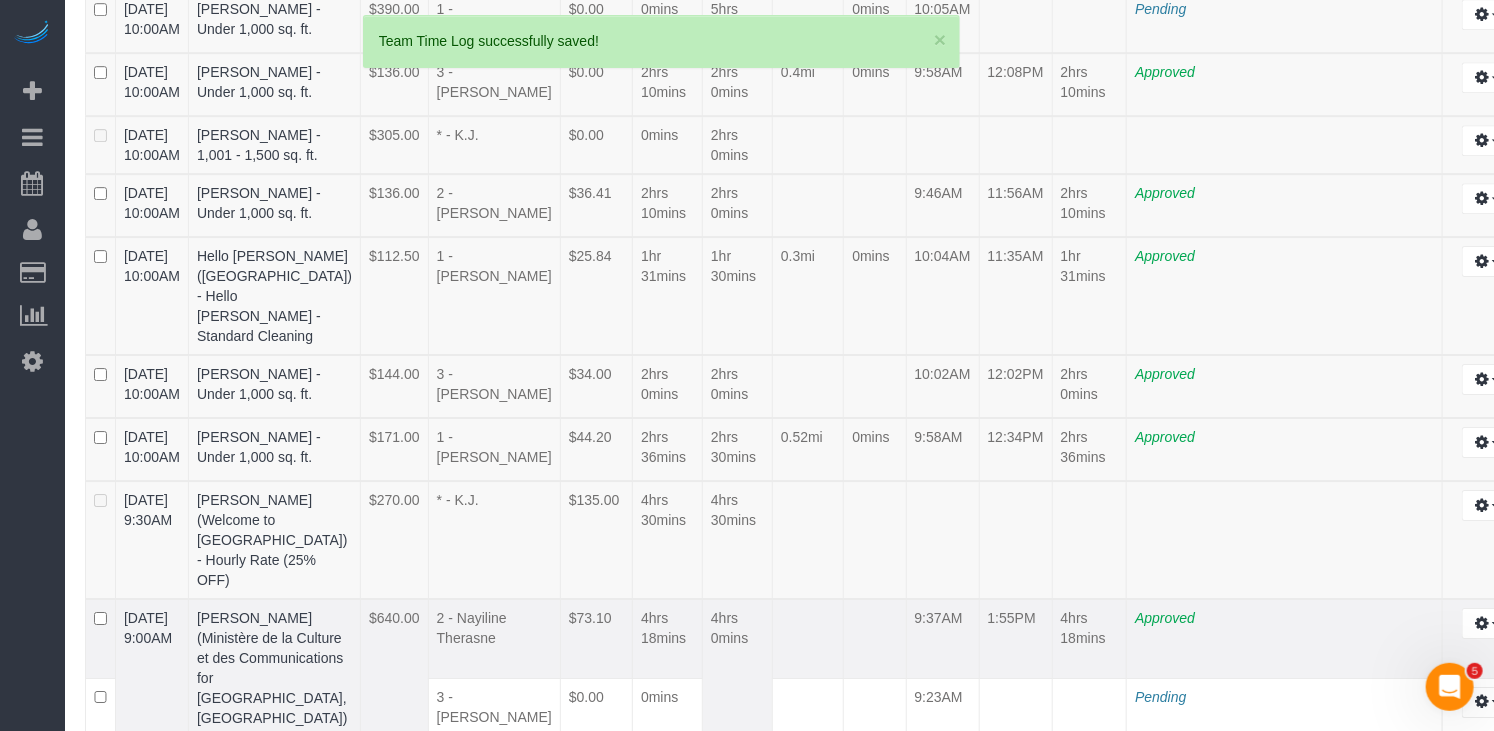click on "**********" at bounding box center [1284, -146] 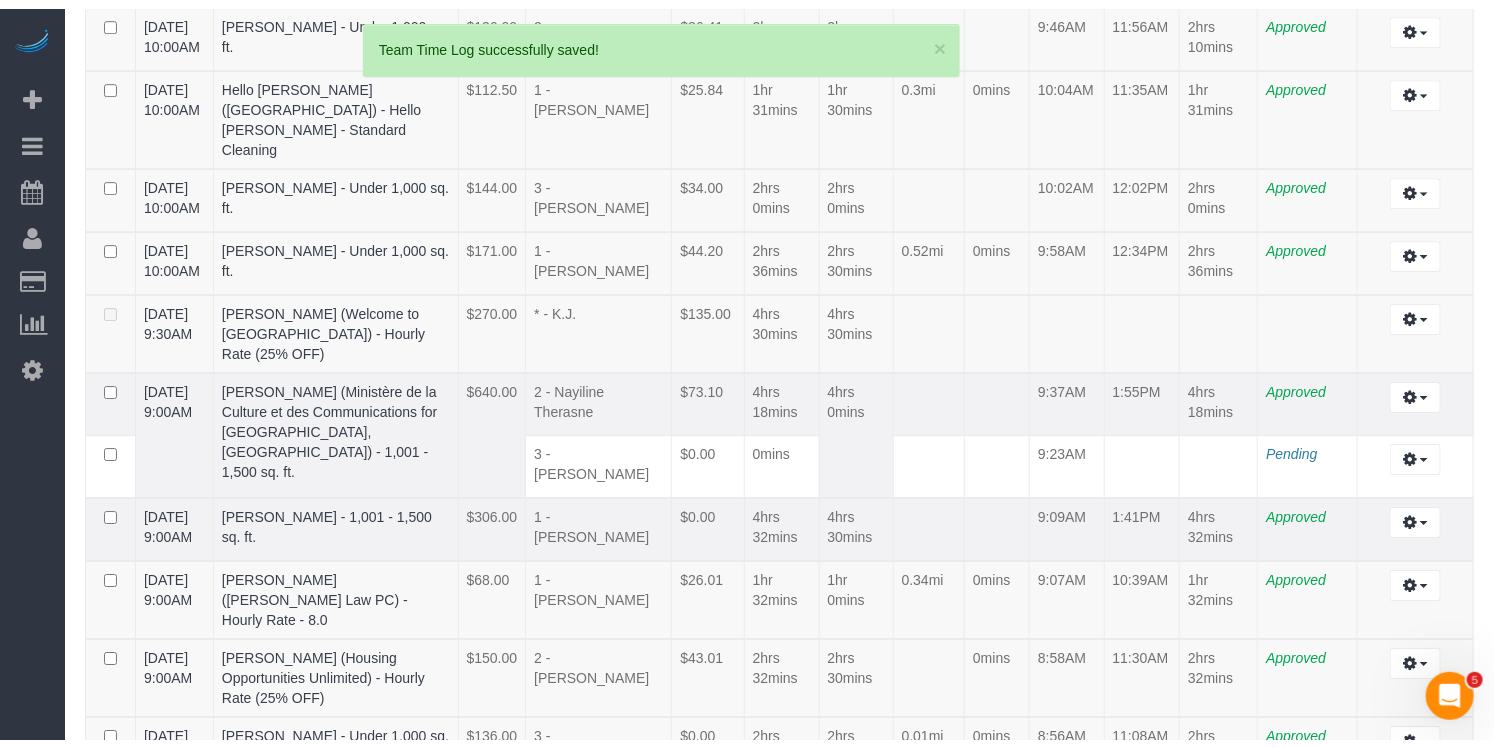 scroll, scrollTop: 2011, scrollLeft: 0, axis: vertical 